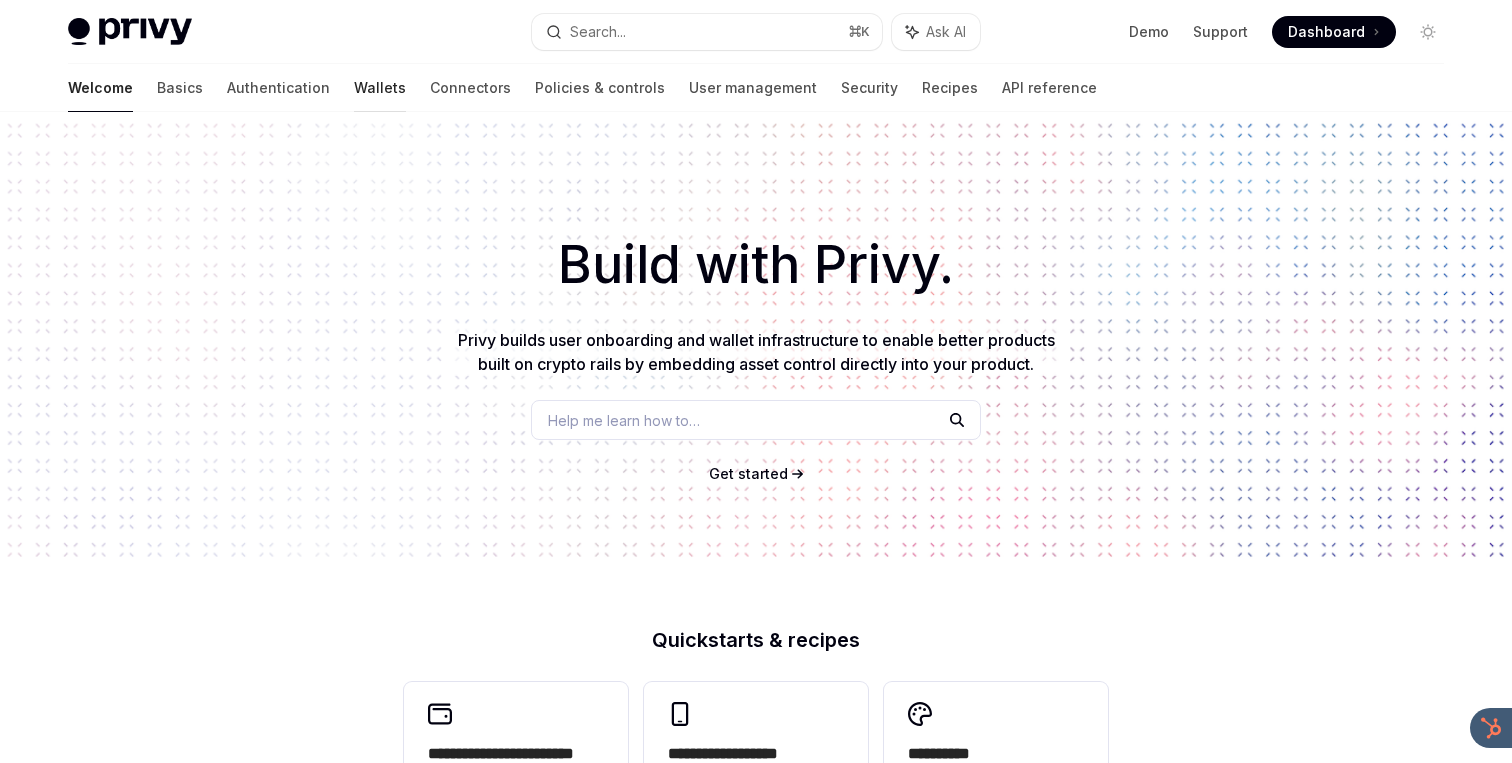scroll, scrollTop: 0, scrollLeft: 0, axis: both 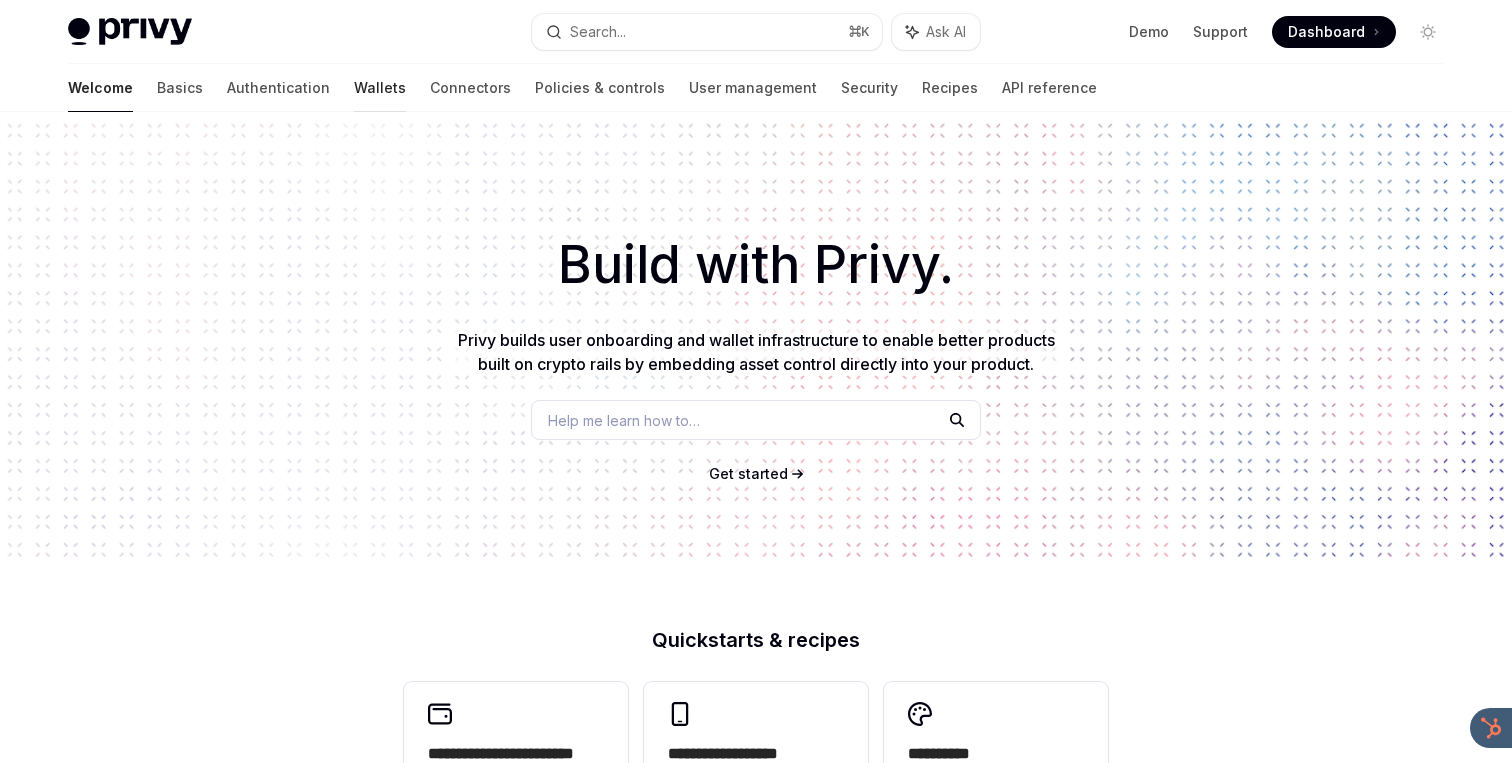 click on "Wallets" at bounding box center (380, 88) 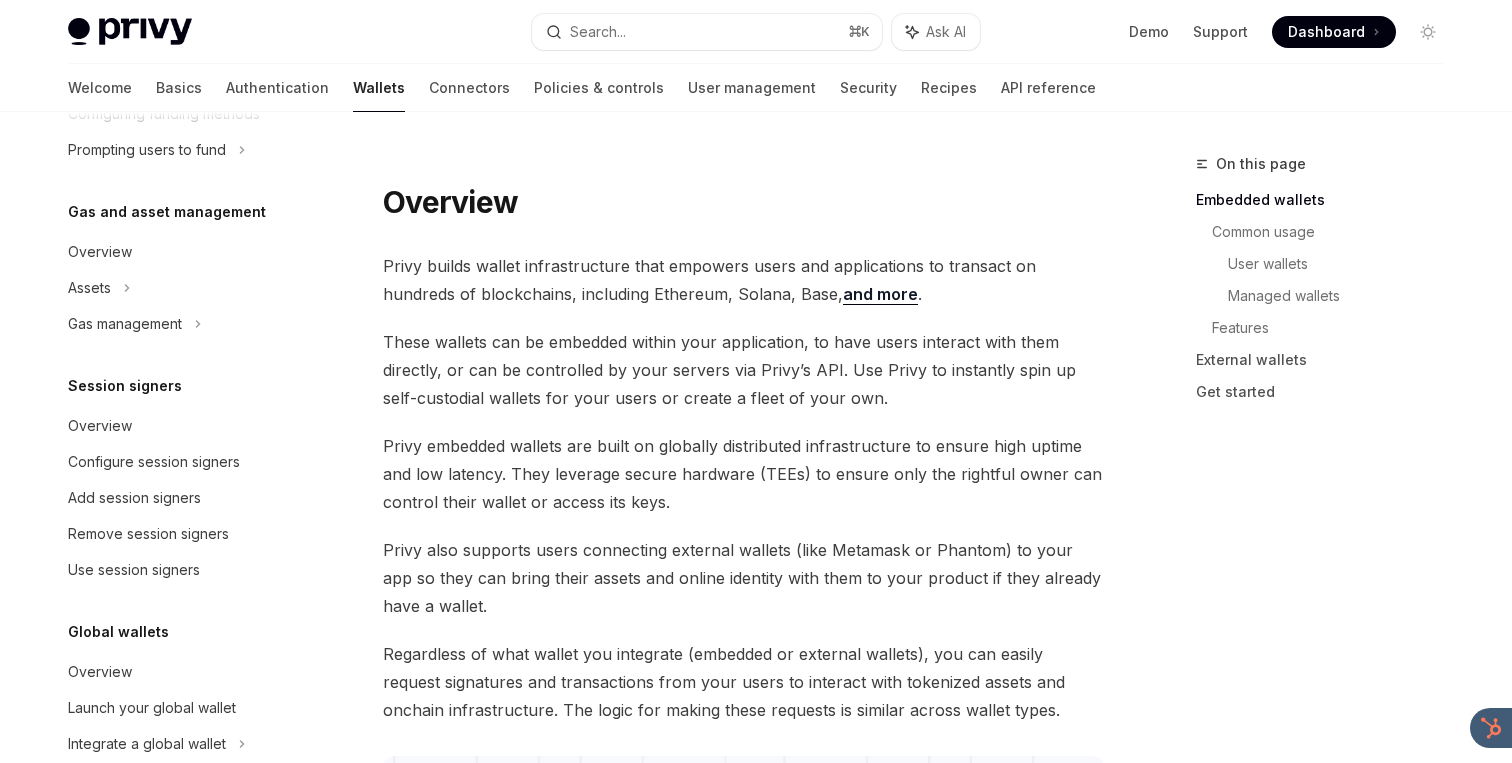 scroll, scrollTop: 791, scrollLeft: 0, axis: vertical 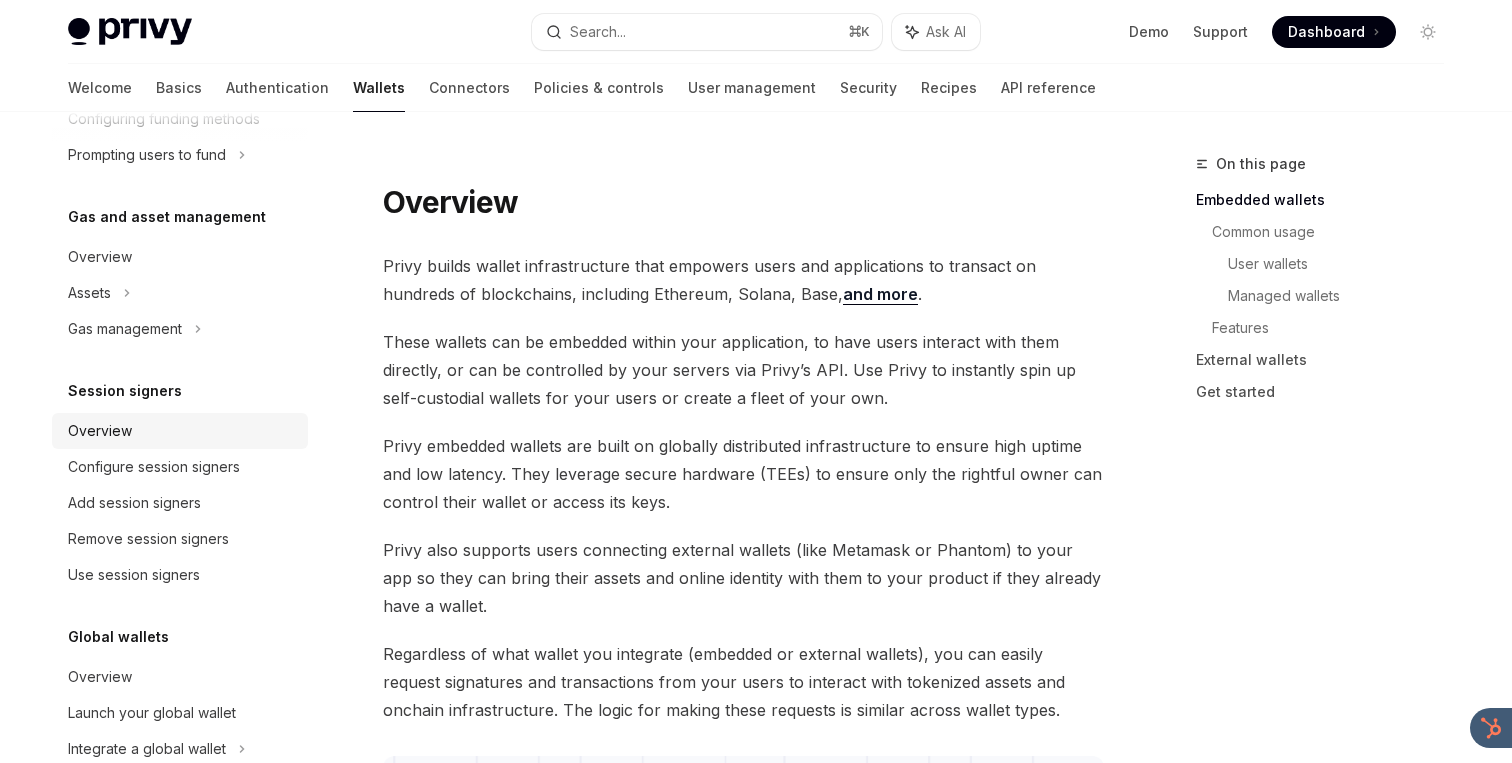 click on "Overview" at bounding box center [100, 431] 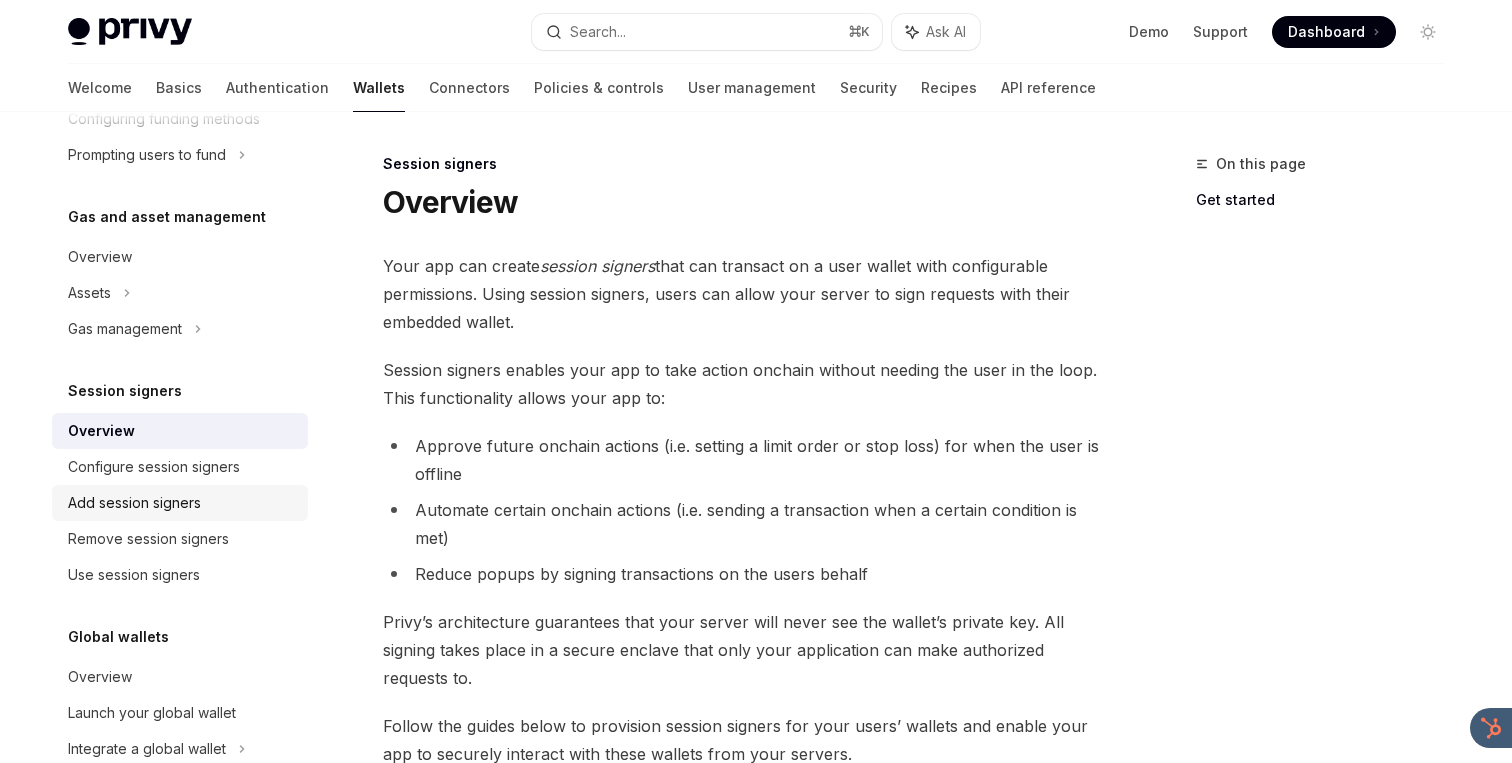 scroll, scrollTop: 835, scrollLeft: 0, axis: vertical 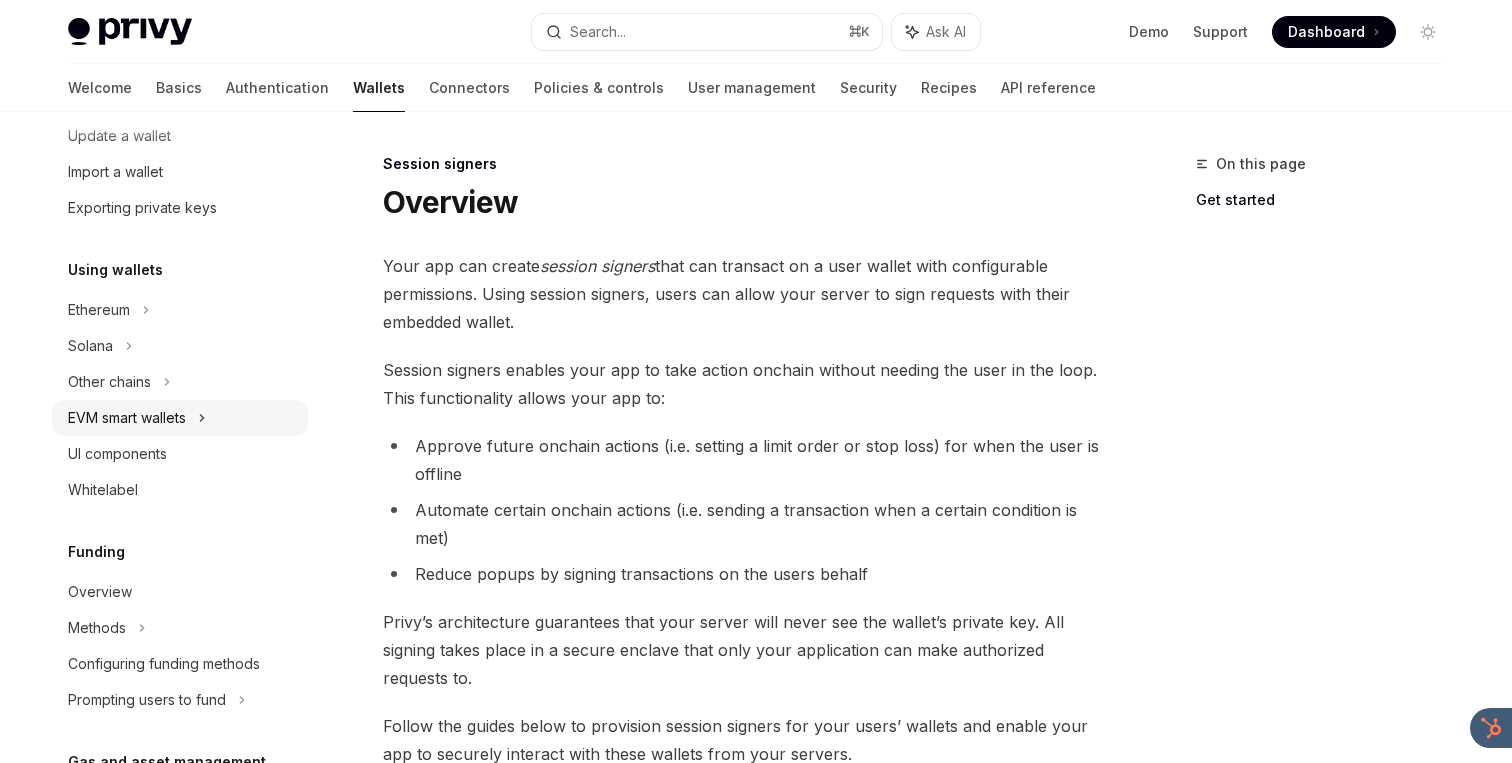 click on "EVM smart wallets" at bounding box center (127, 418) 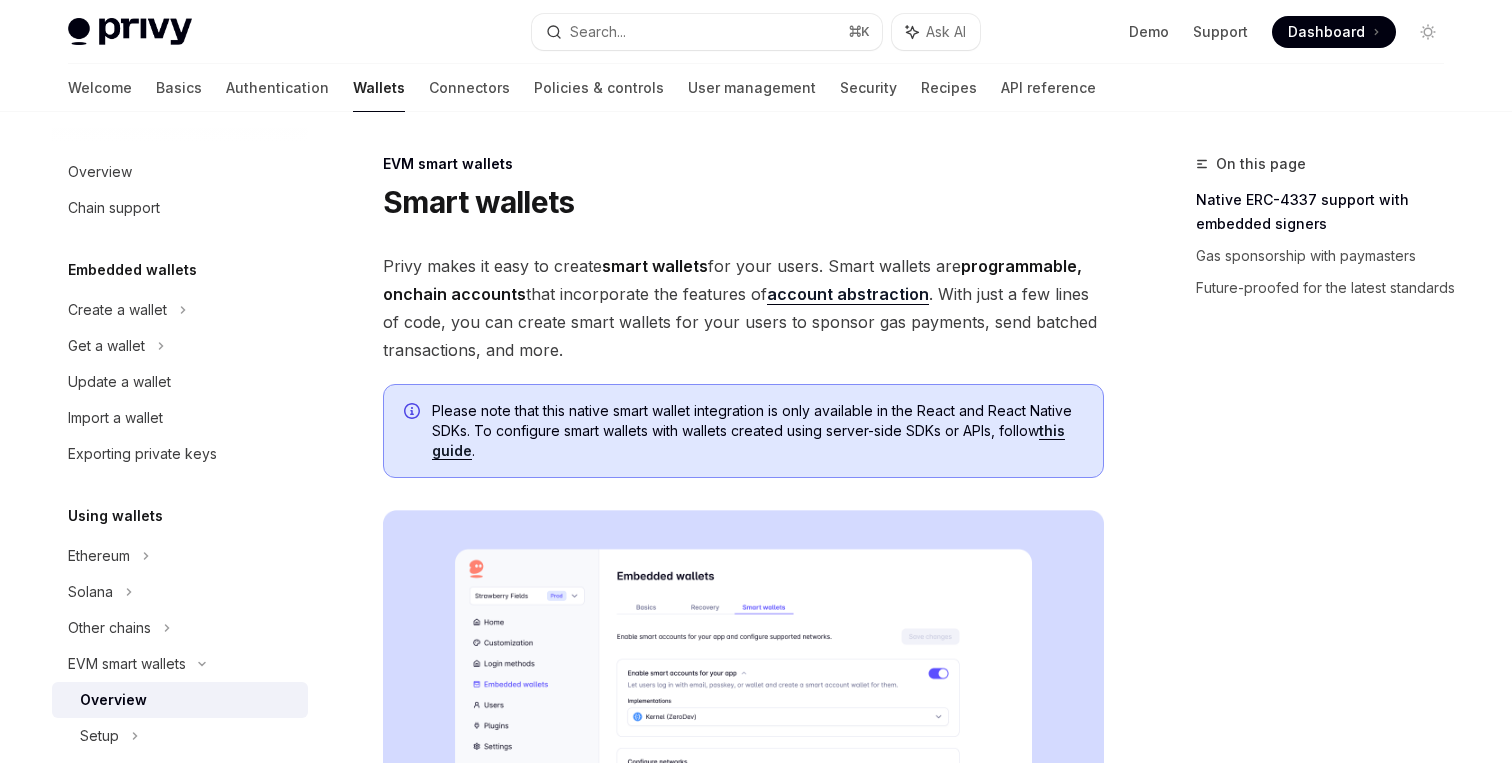 scroll, scrollTop: 0, scrollLeft: 0, axis: both 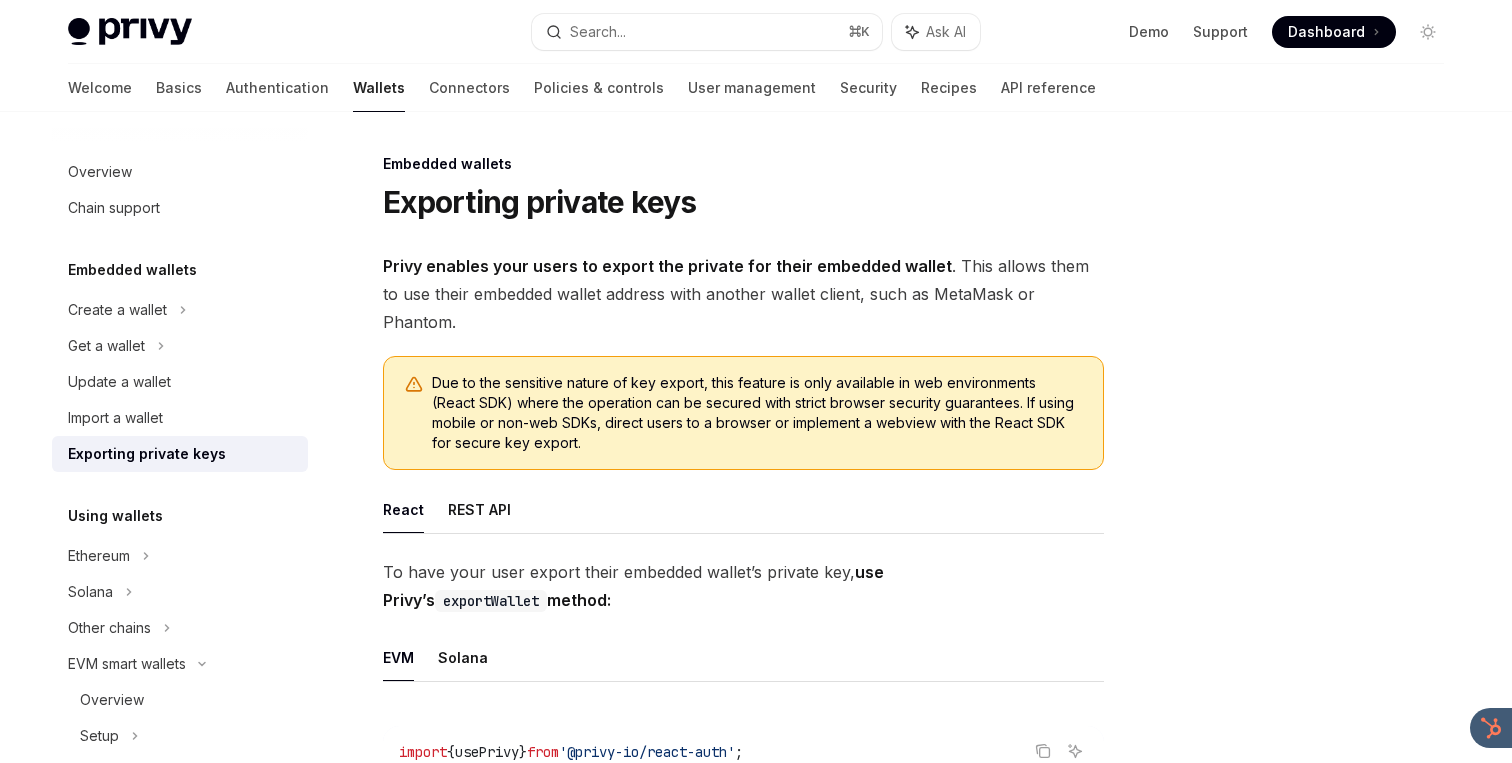 click on "Overview Chain support Embedded wallets Create a wallet Get a wallet Update a wallet Import a wallet Exporting private keys Using wallets Ethereum Solana Other chains EVM smart wallets Overview Setup Usage UI components Whitelabel Funding Overview Methods Configuring funding methods Prompting users to fund Gas and asset management Overview Assets Gas management Session signers Overview Configure session signers Add session signers Remove session signers Use session signers Global wallets Overview Launch your global wallet Integrate a global wallet" at bounding box center (196, 437) 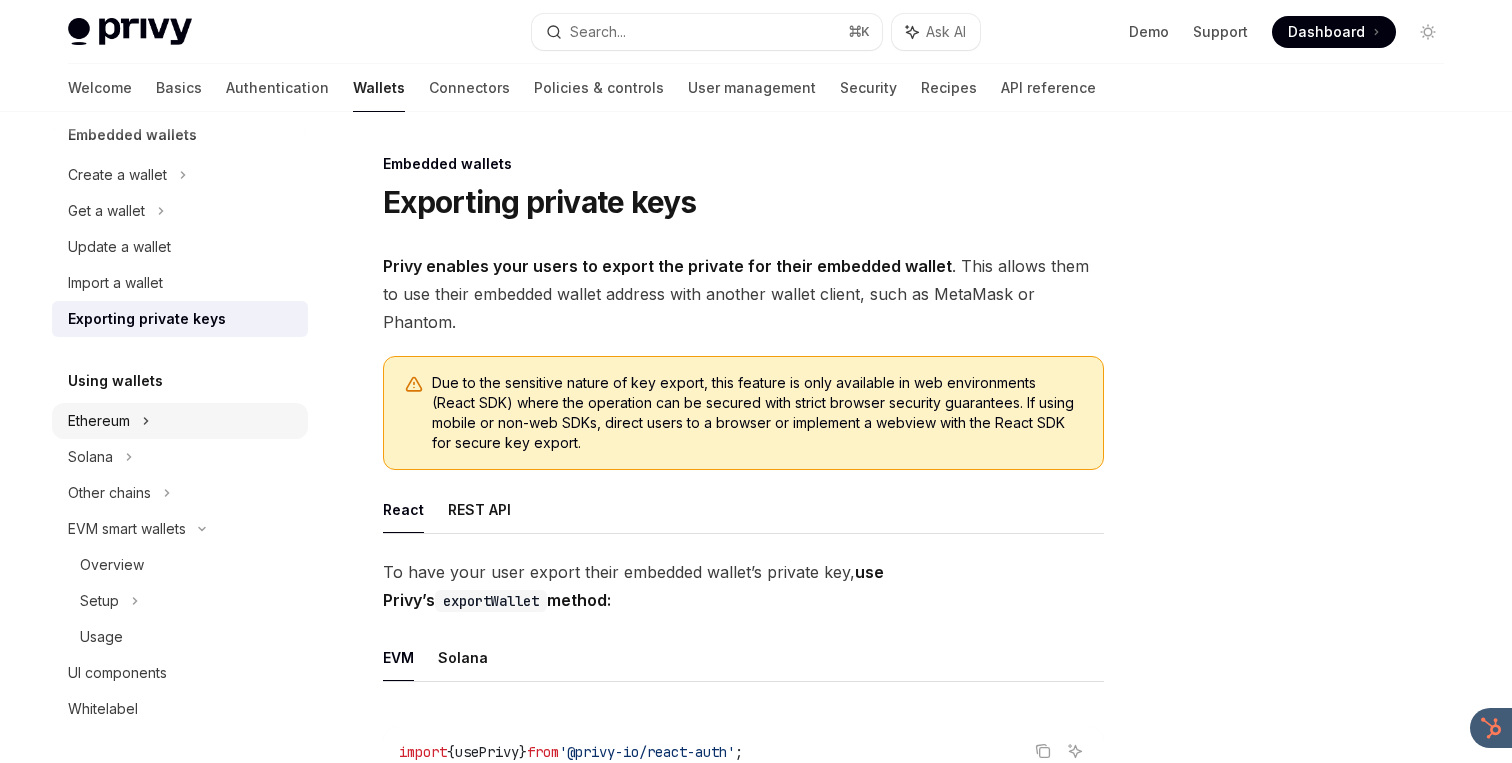 scroll, scrollTop: 311, scrollLeft: 0, axis: vertical 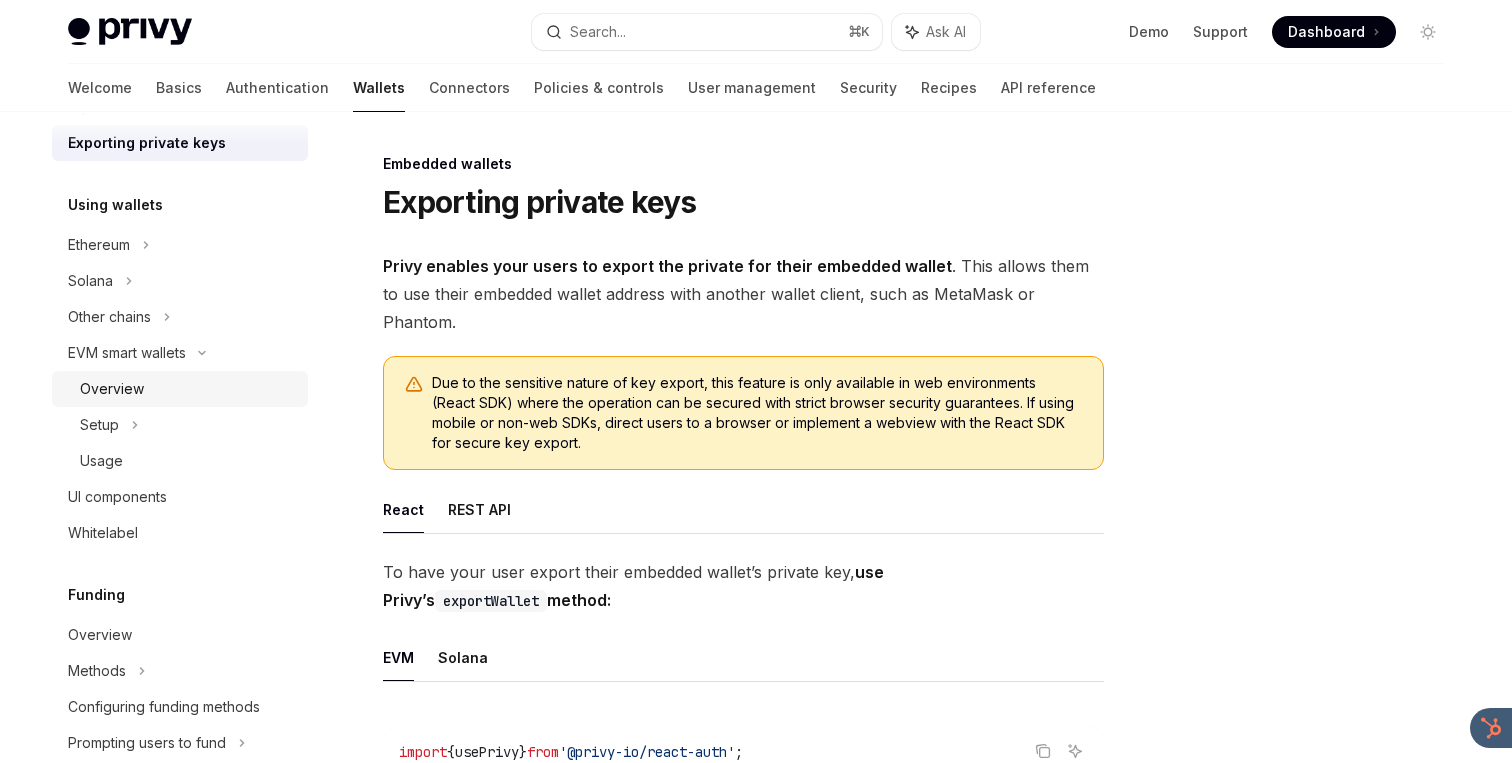 click on "Overview" at bounding box center [112, 389] 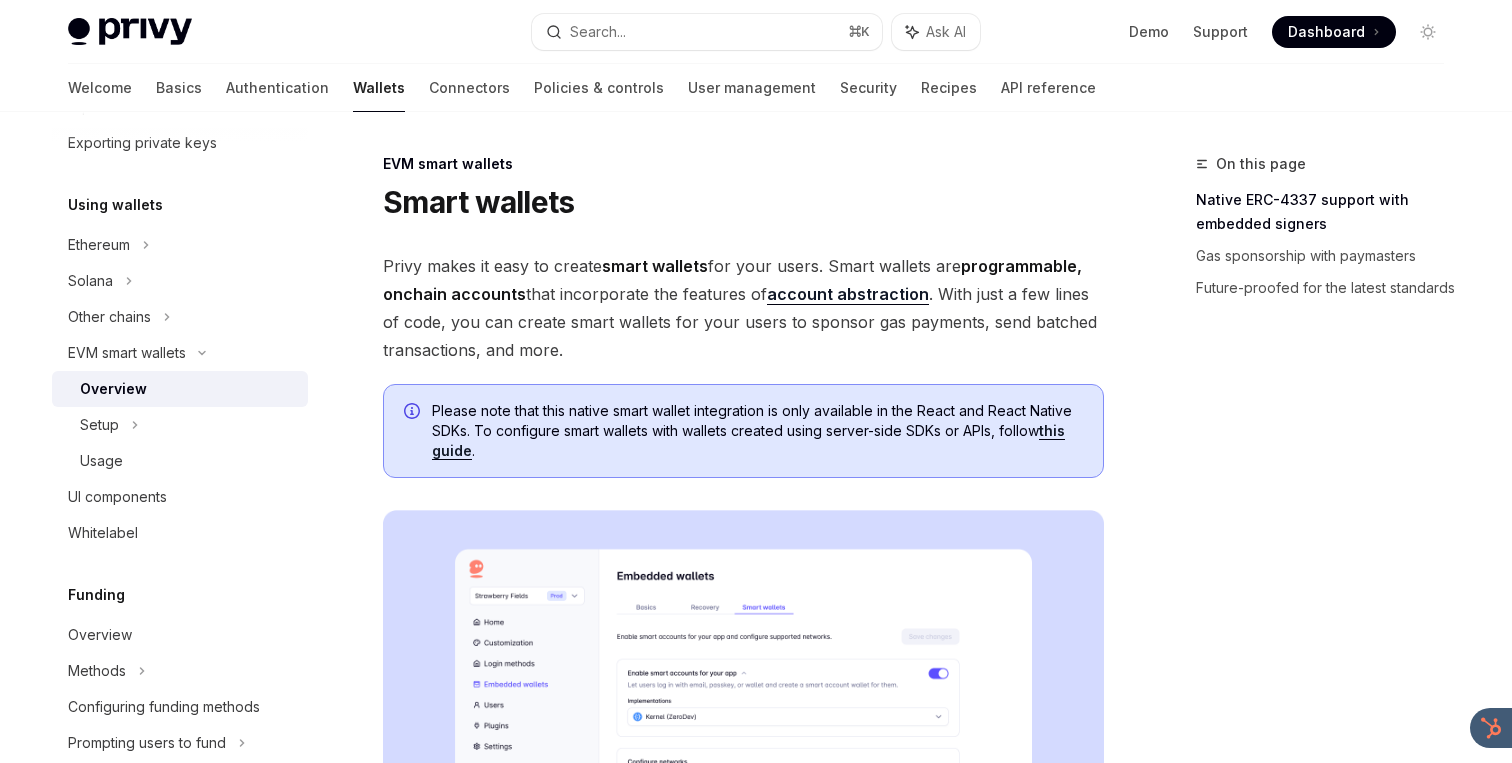 click on "Smart wallets" at bounding box center (743, 202) 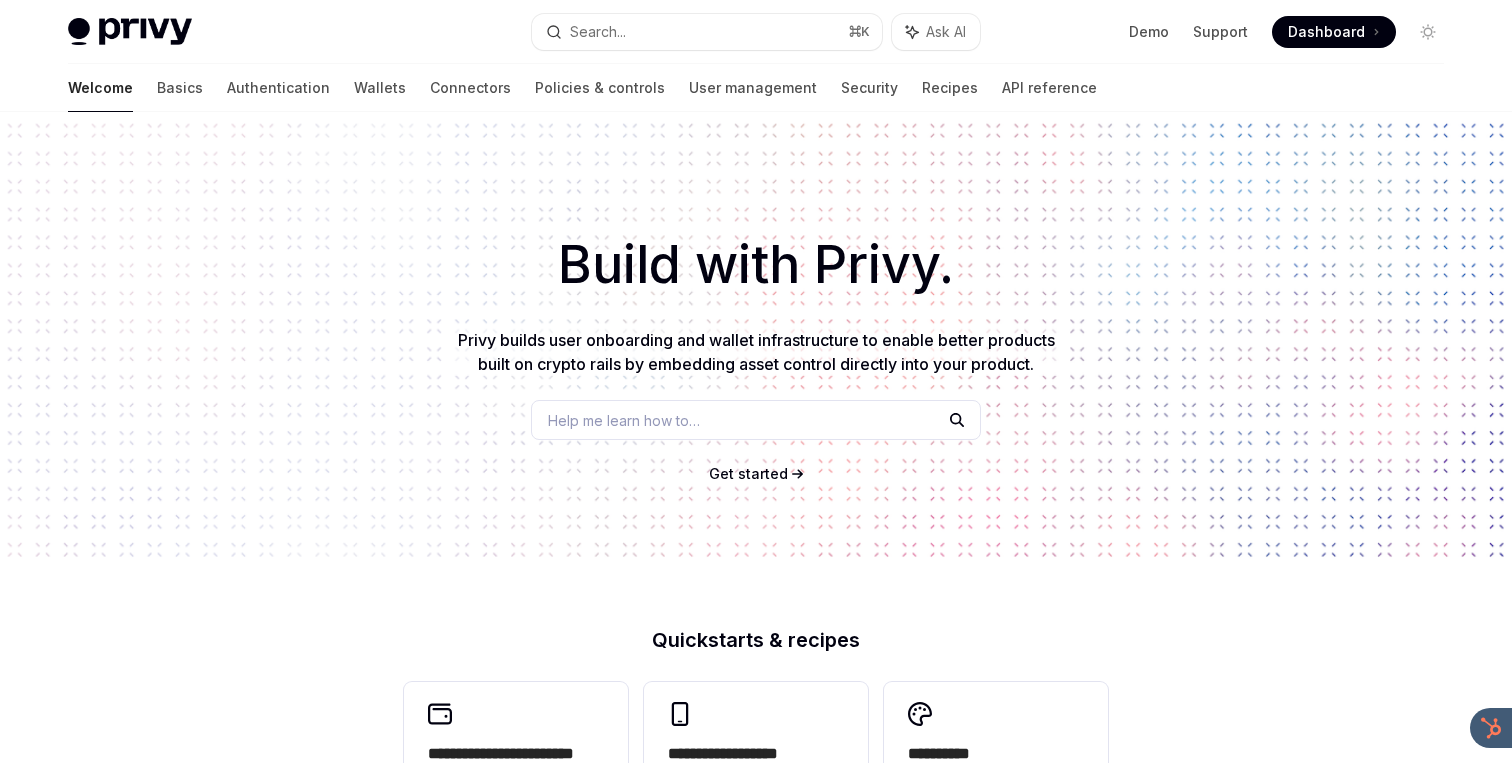 scroll, scrollTop: 0, scrollLeft: 0, axis: both 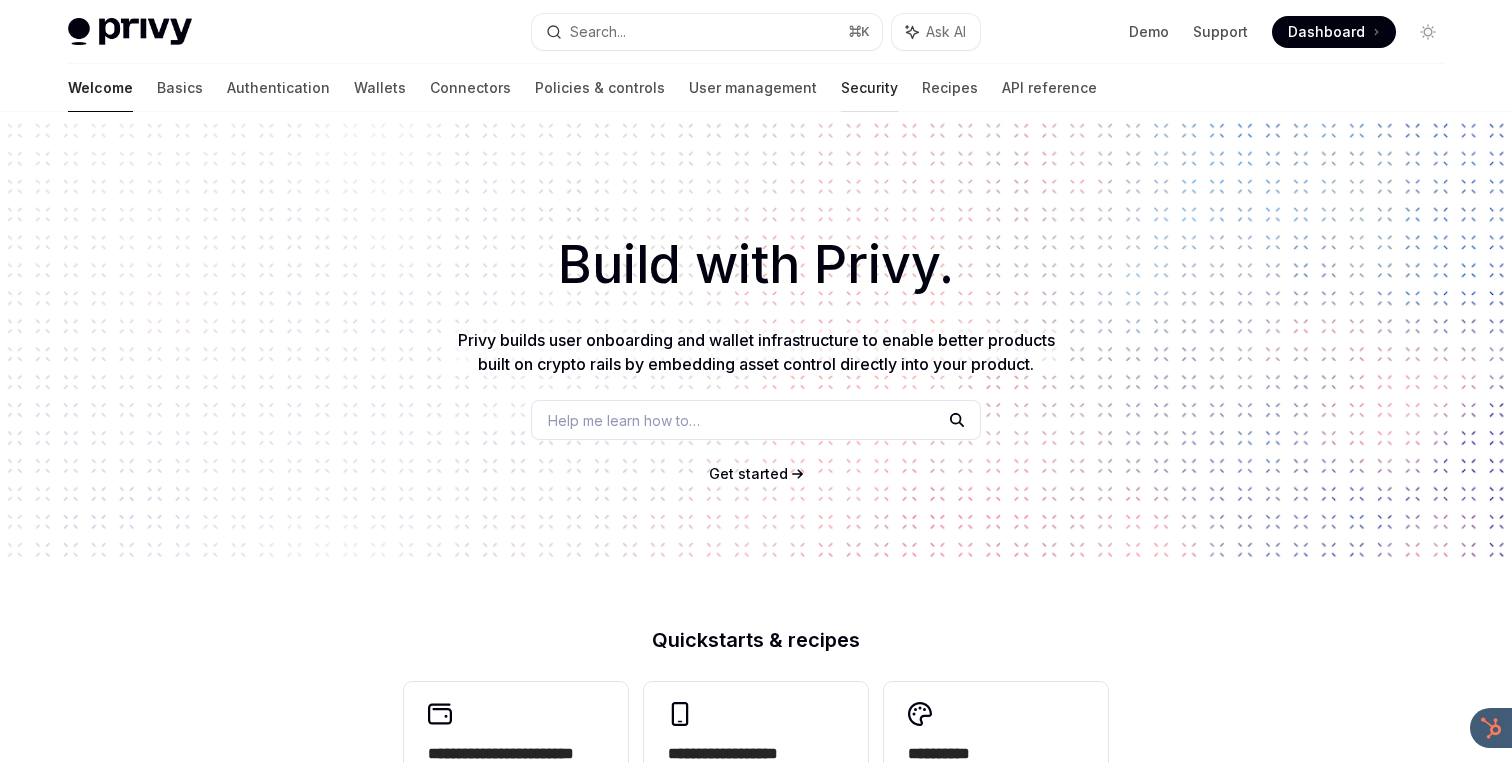 click on "Security" at bounding box center [869, 88] 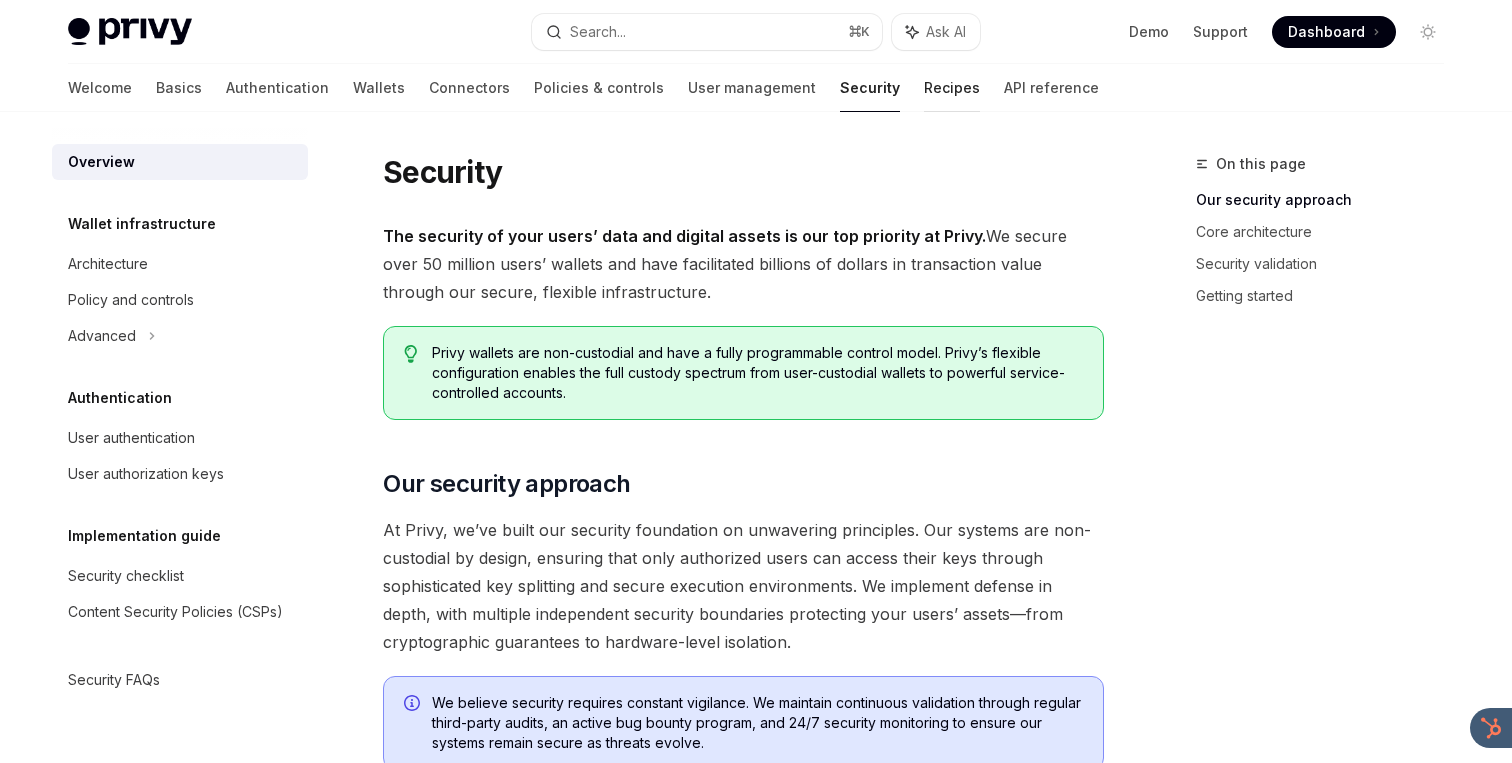 click on "Recipes" at bounding box center (952, 88) 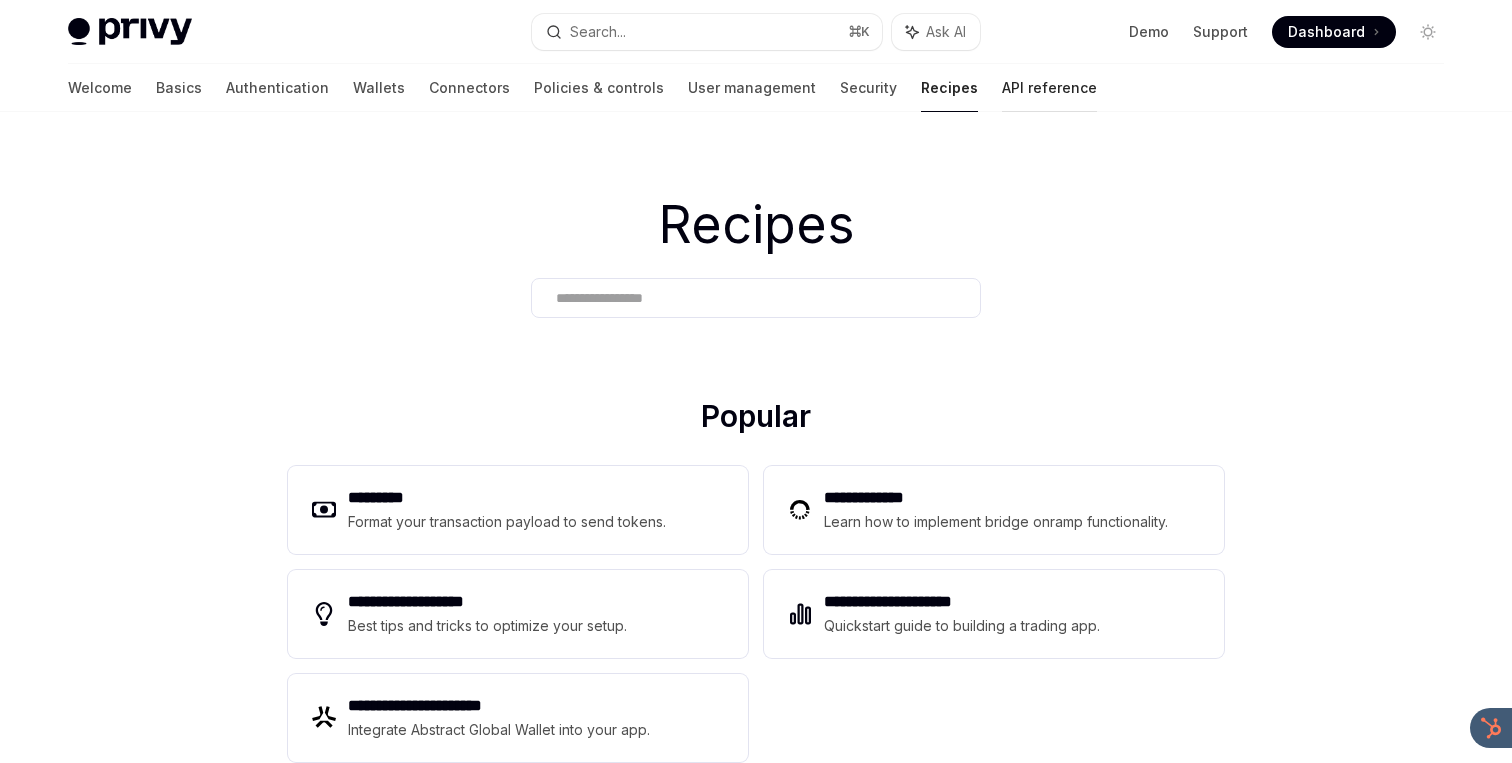 click on "API reference" at bounding box center [1049, 88] 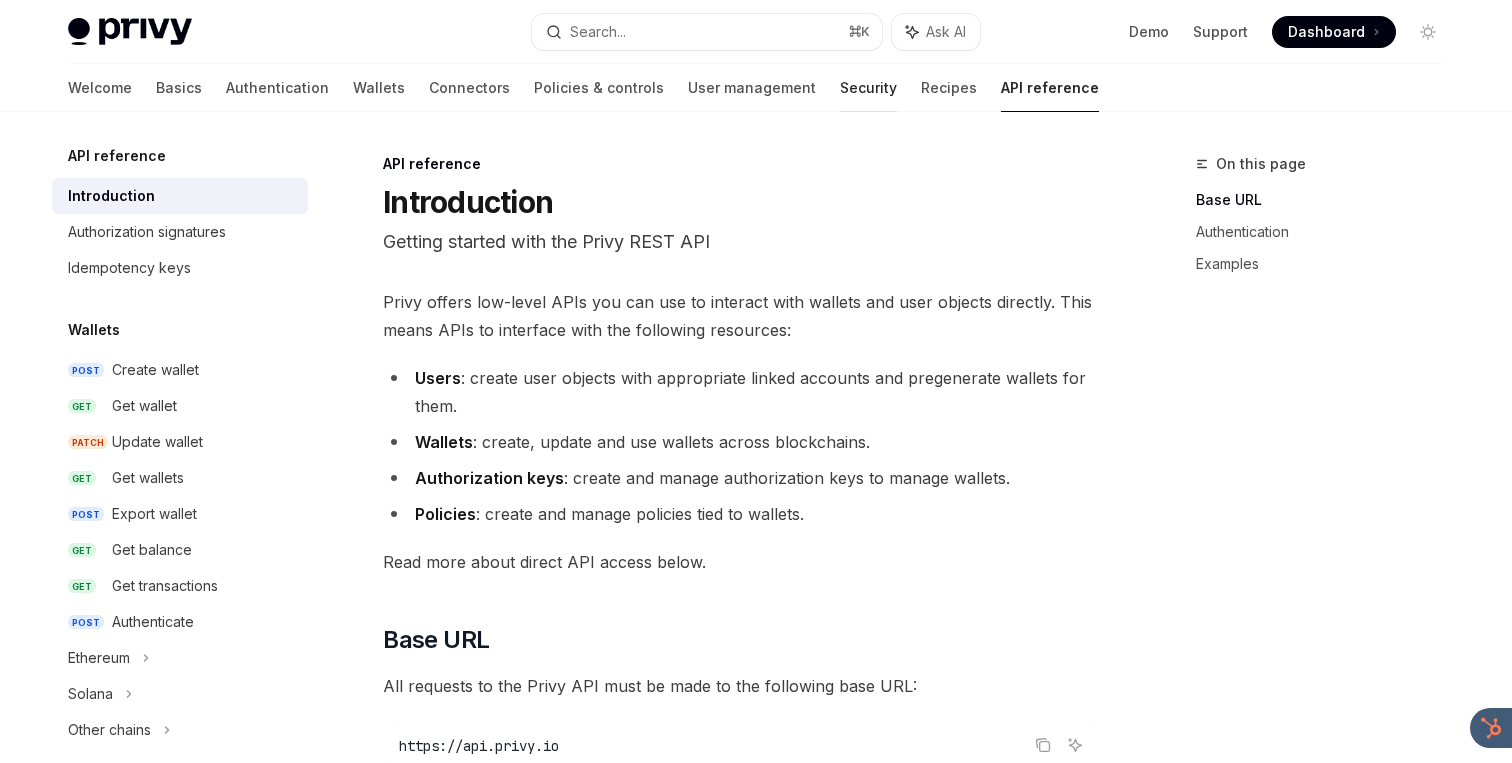 click on "Security" at bounding box center [868, 88] 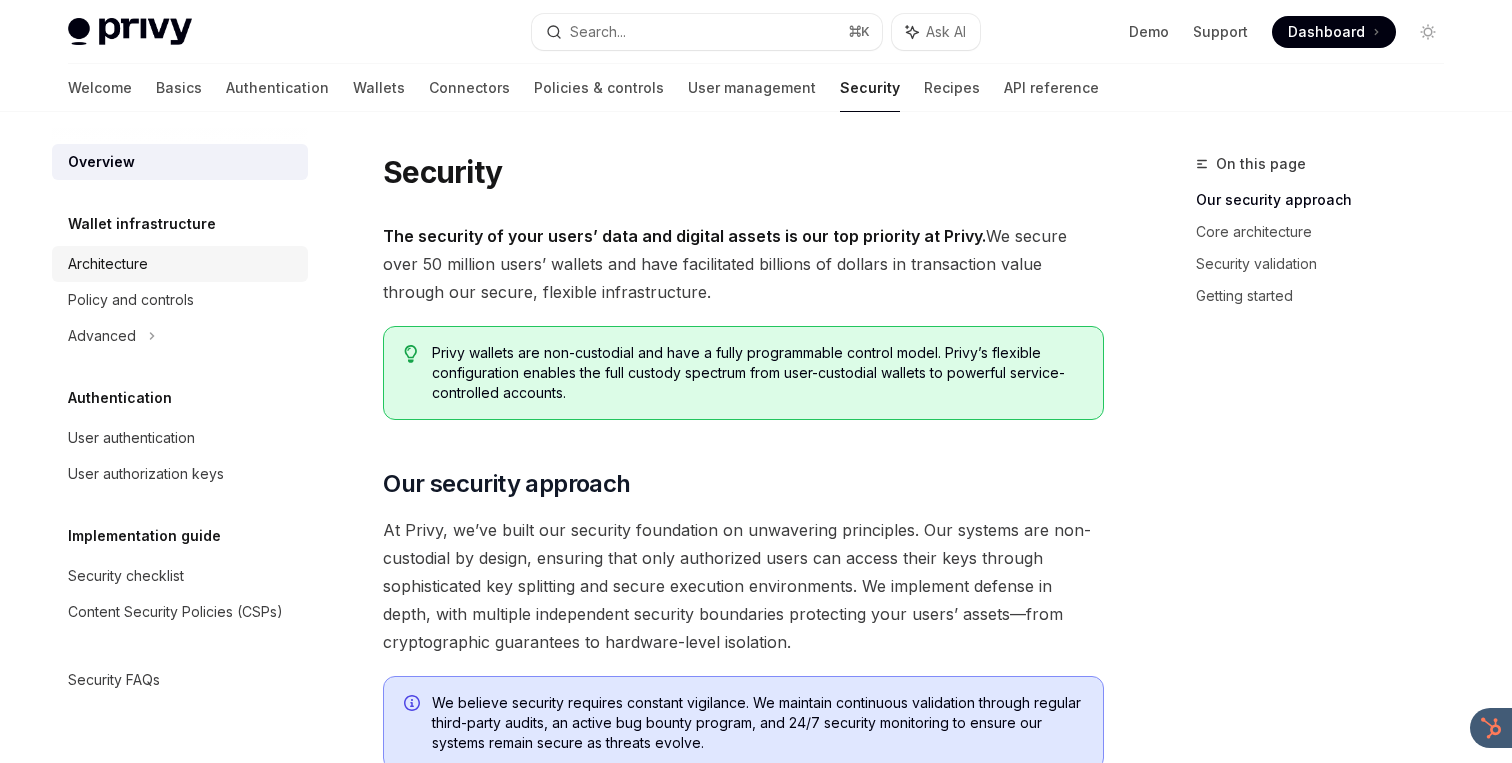 click on "Architecture" at bounding box center [108, 264] 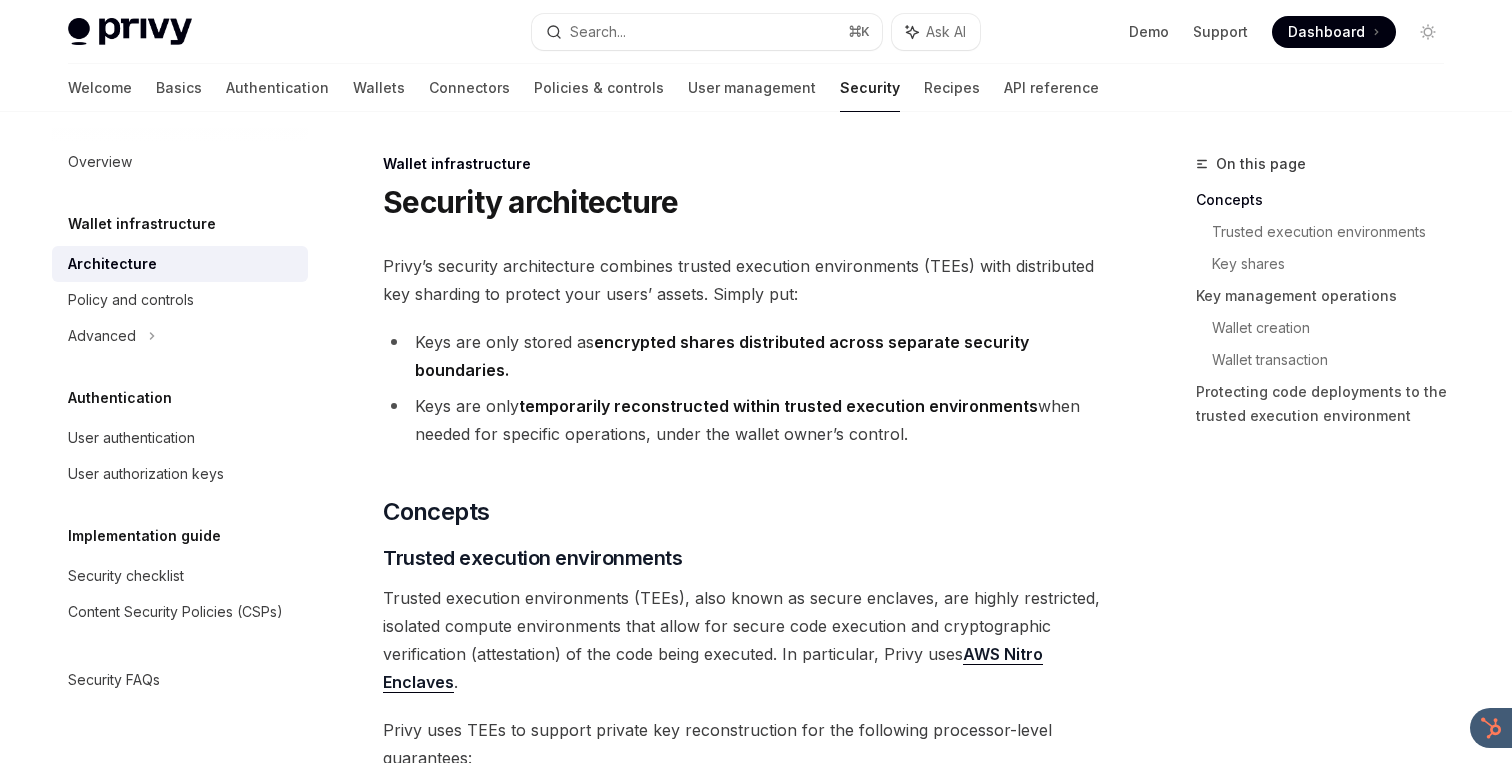 click on "Architecture" at bounding box center (112, 264) 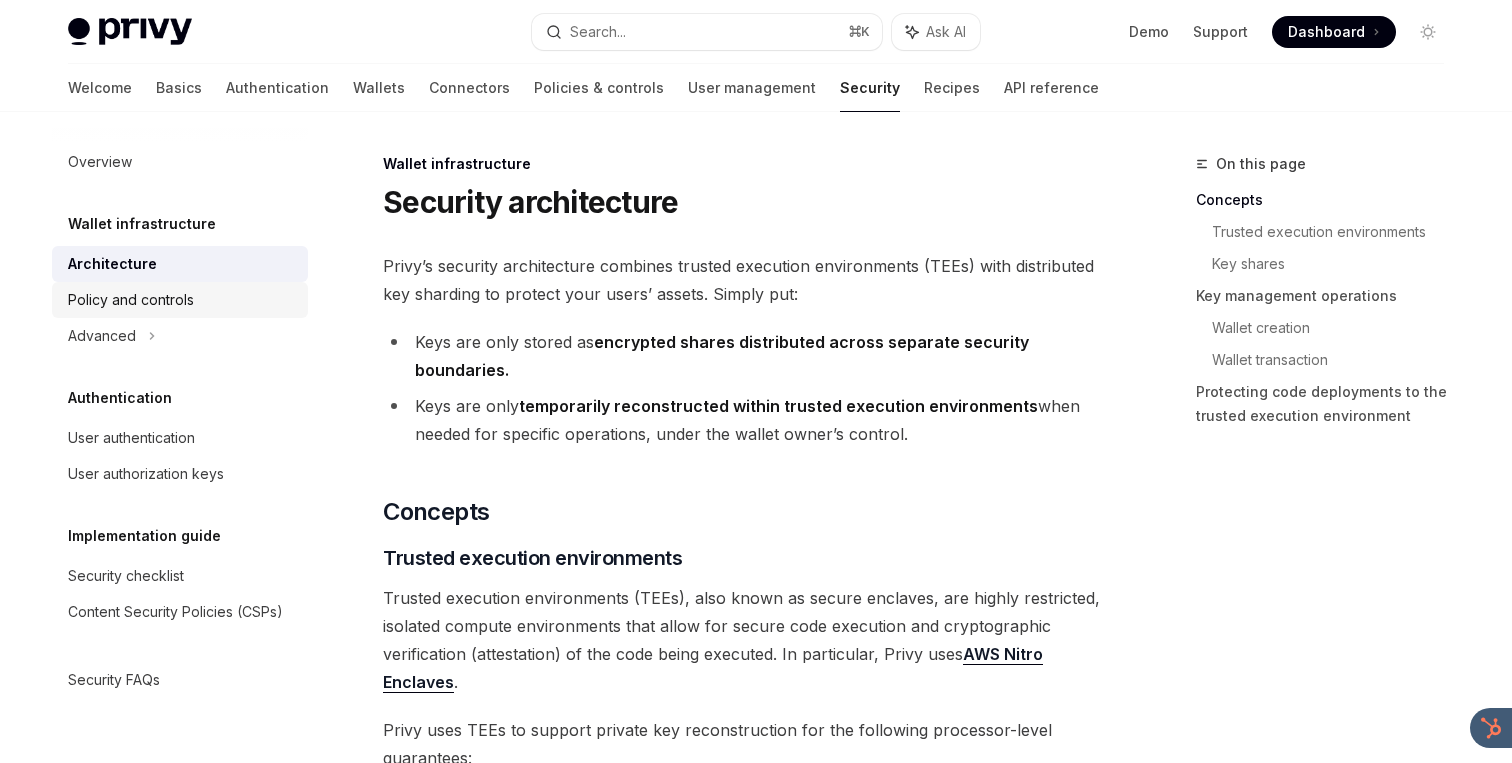 click on "Policy and controls" at bounding box center [131, 300] 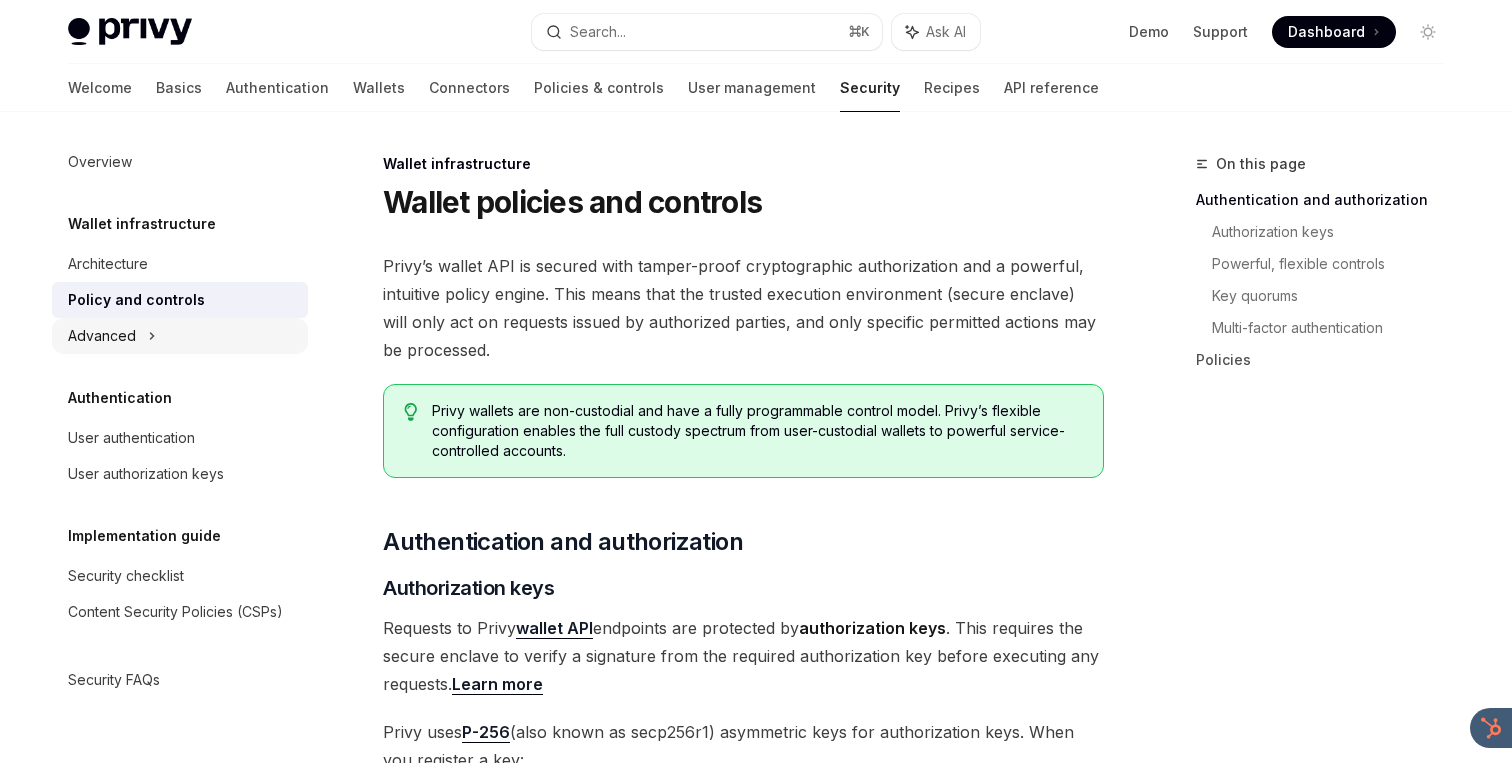click on "Advanced" at bounding box center (180, 336) 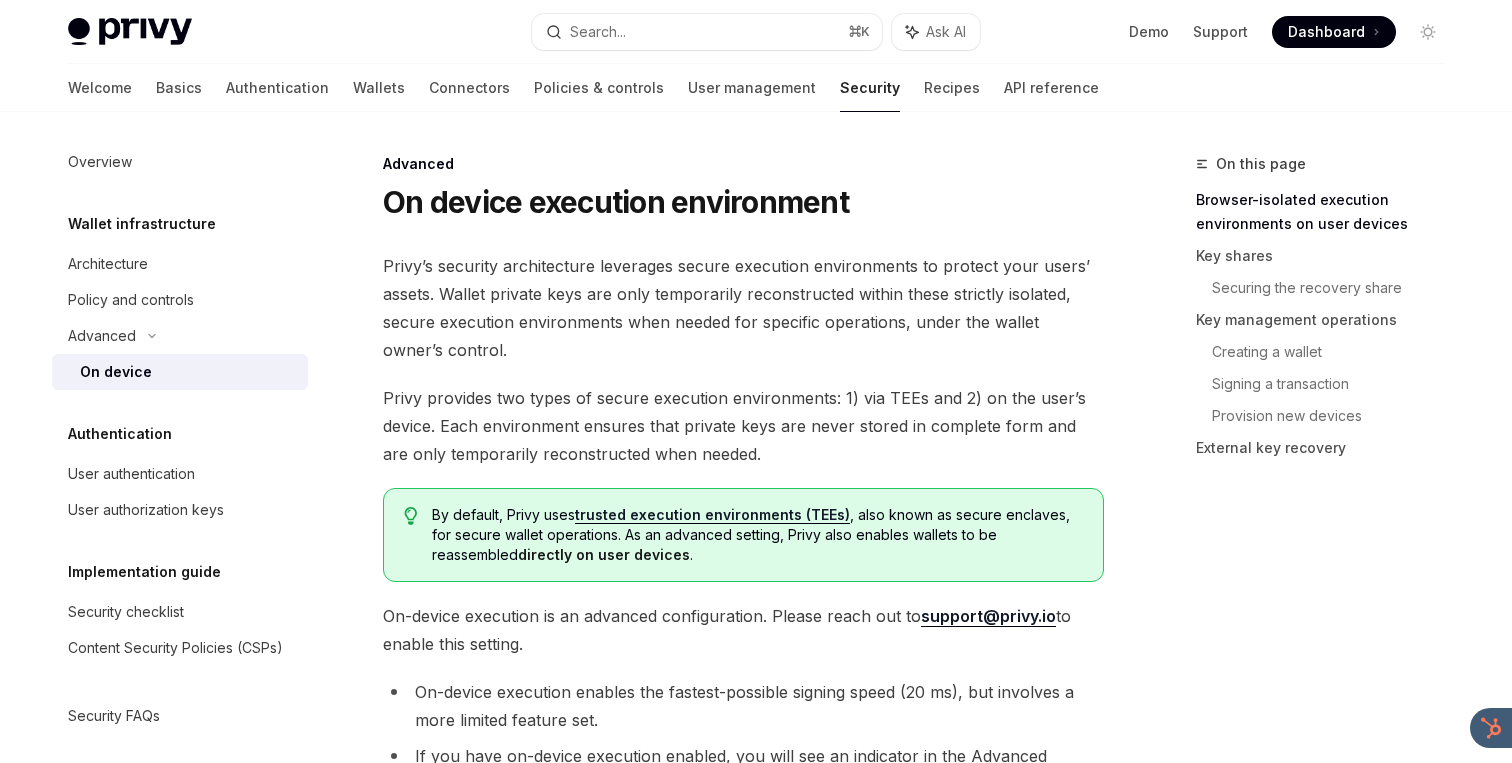 click on "On device" at bounding box center [188, 372] 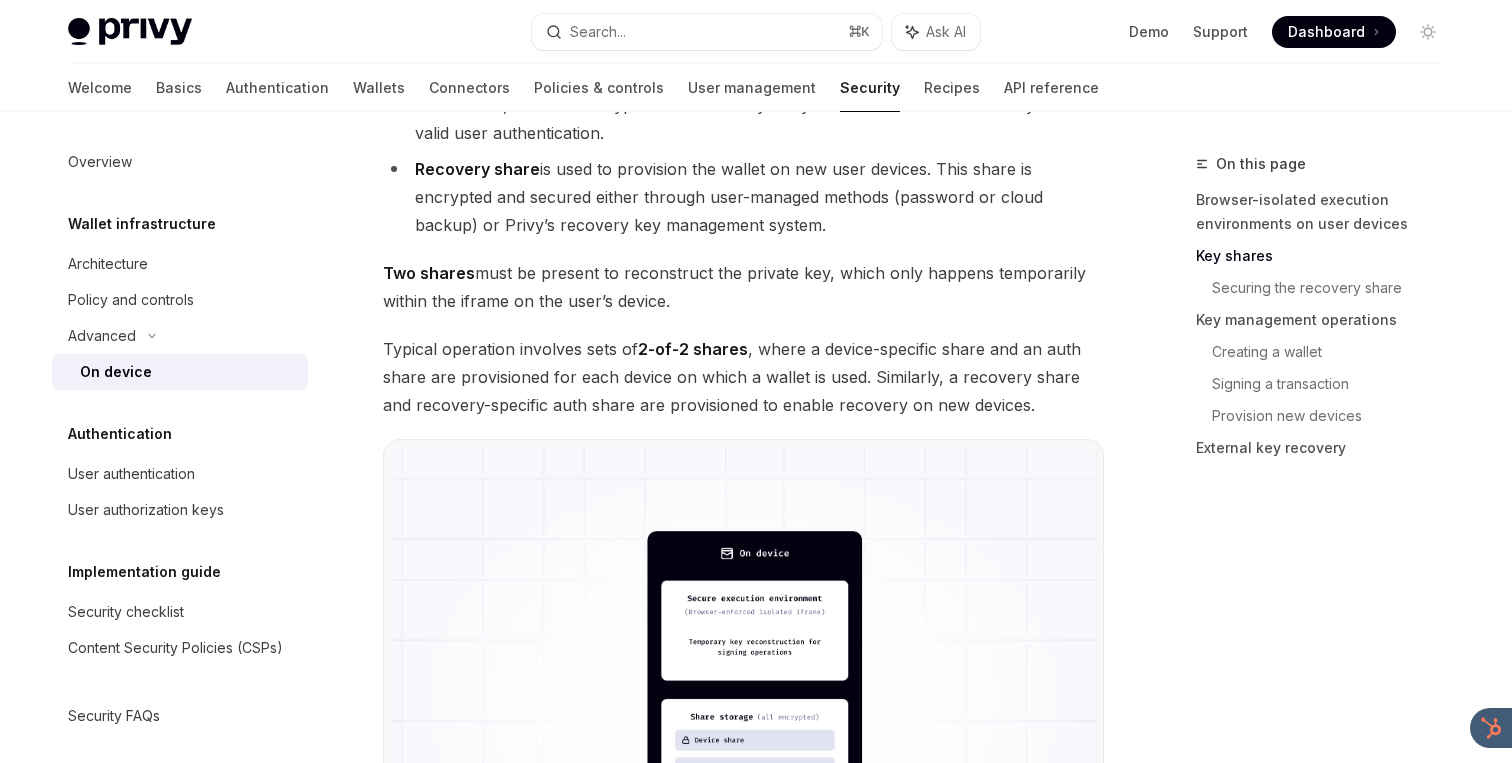 scroll, scrollTop: 1618, scrollLeft: 0, axis: vertical 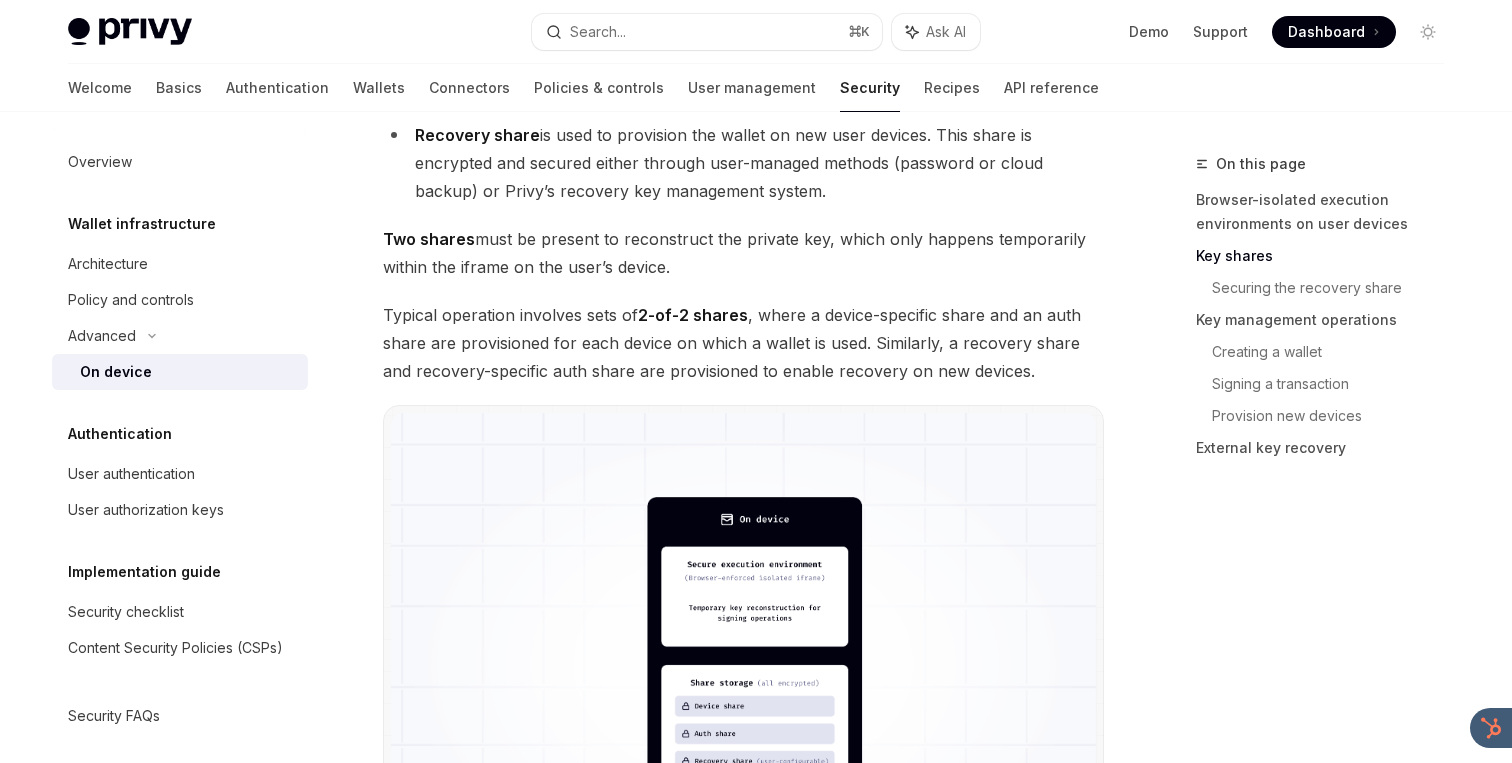 click on "Typical operation involves sets of  2-of-2 shares , where a device-specific share and an auth share are provisioned for each device on which a wallet is used. Similarly, a recovery share and recovery-specific auth share are provisioned to enable recovery on new devices." at bounding box center (743, 343) 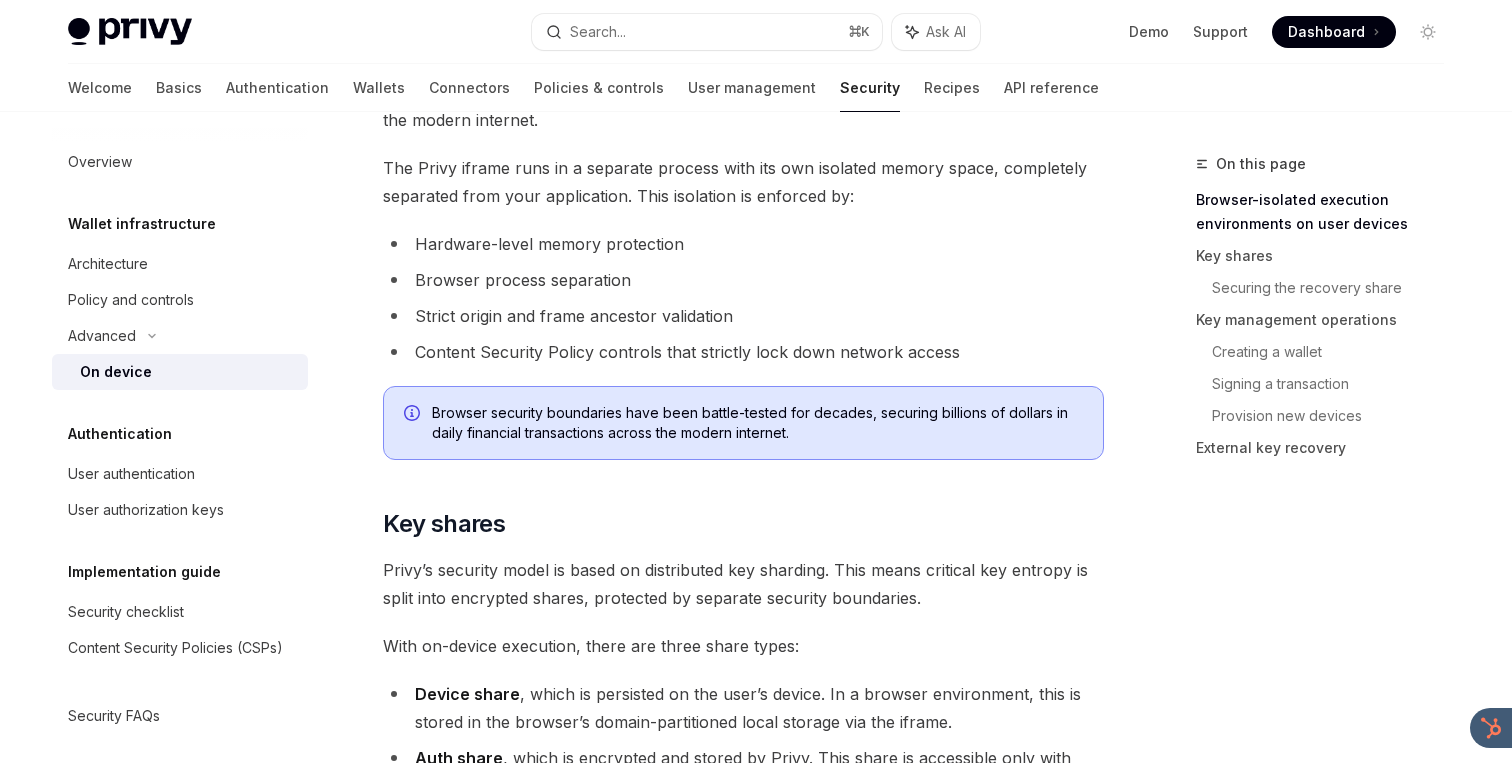 scroll, scrollTop: 959, scrollLeft: 0, axis: vertical 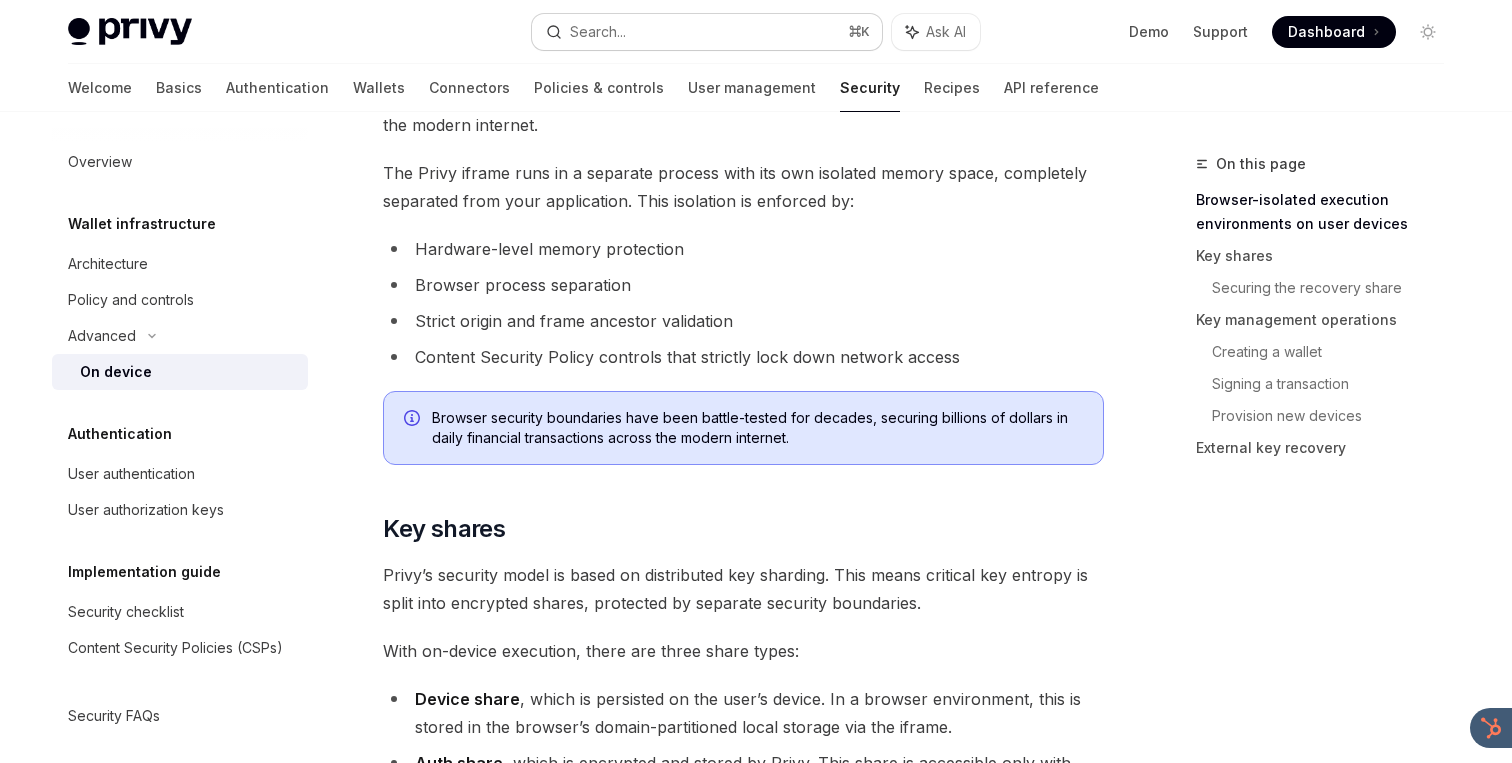 click on "Search... ⌘ K" at bounding box center [707, 32] 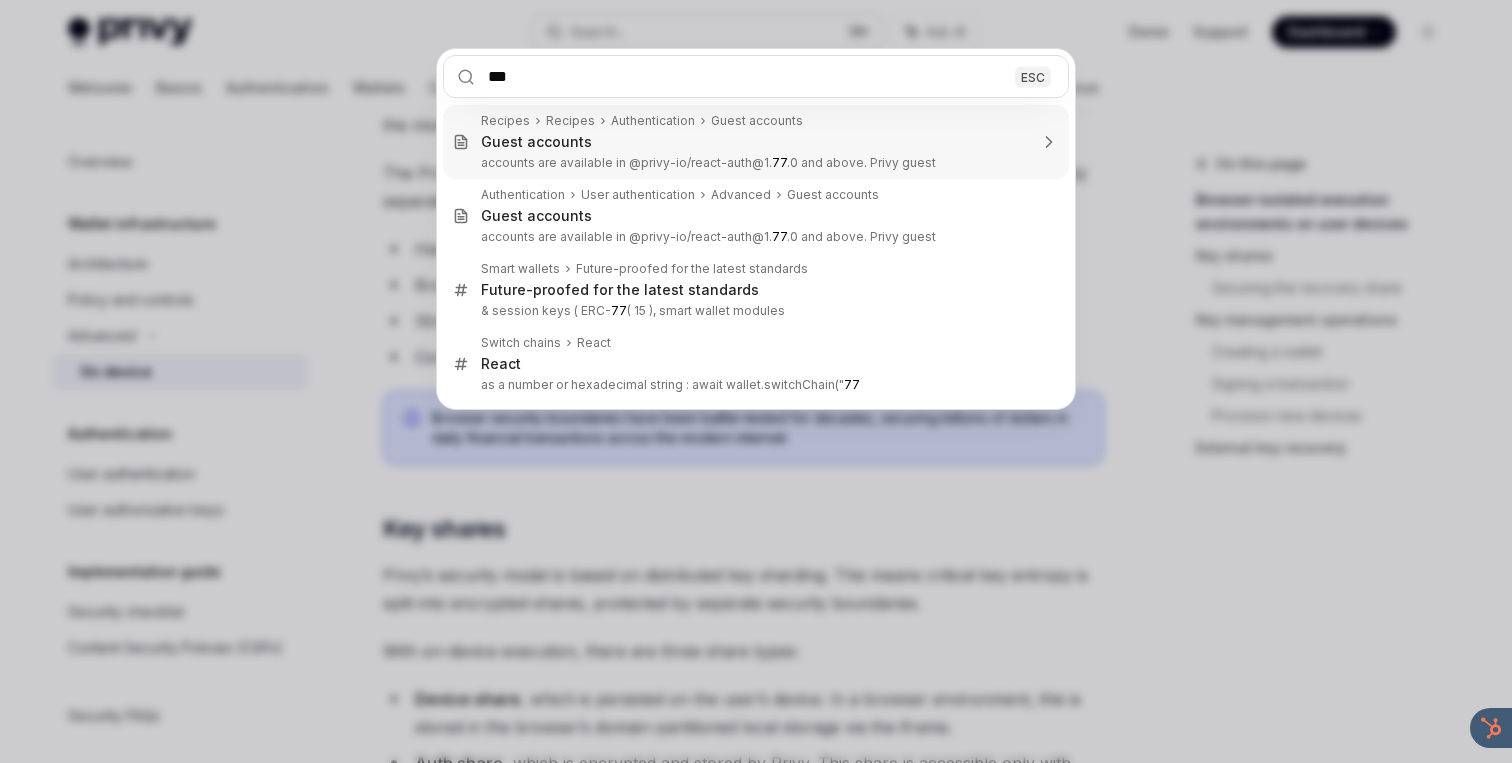 type on "****" 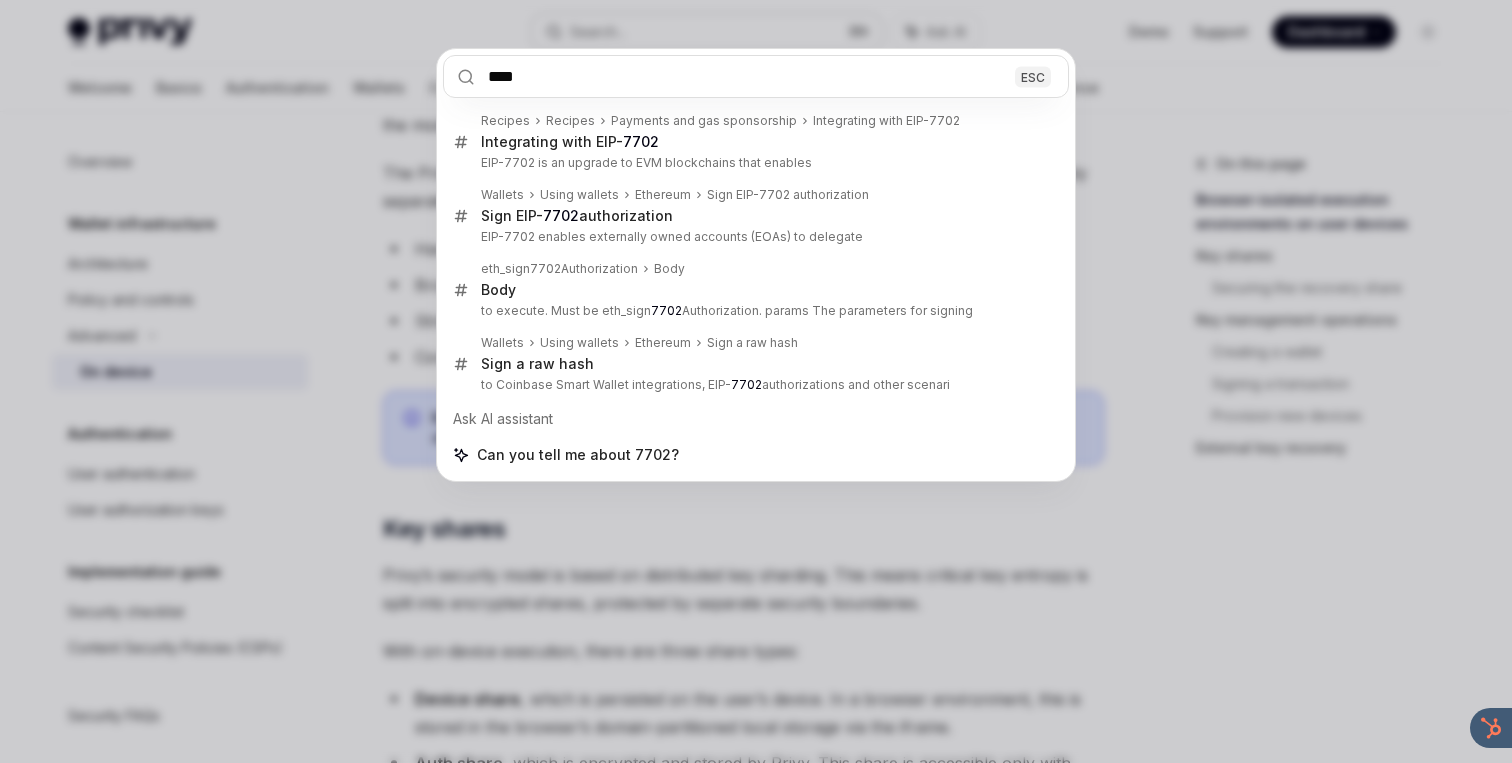 type on "*" 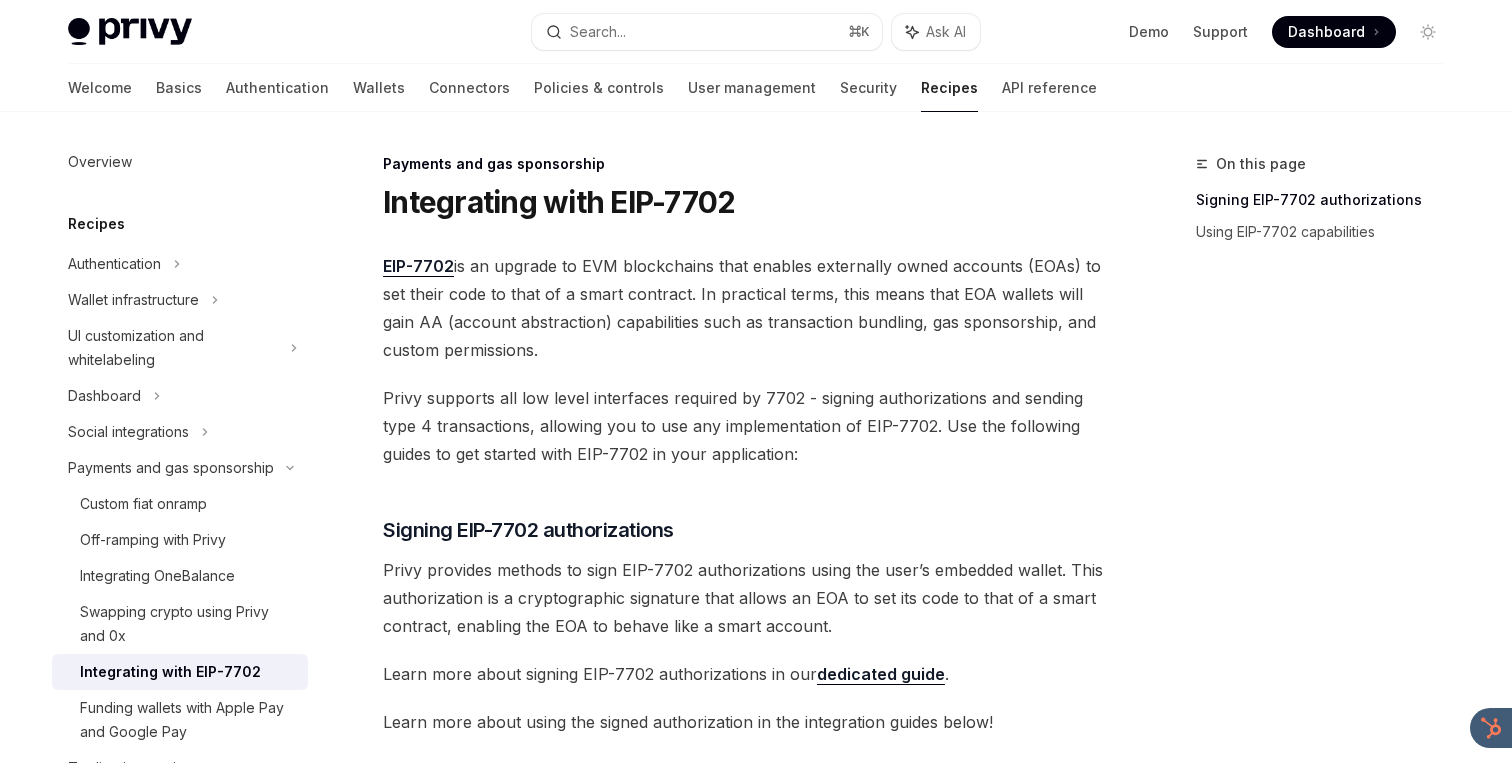 click on "EIP-7702  is an upgrade to EVM blockchains that enables externally owned accounts (EOAs) to set their code to that of a smart contract. In practical terms, this means that EOA wallets will gain AA (account abstraction) capabilities such as transaction bundling, gas sponsorship, and custom permissions." at bounding box center [743, 308] 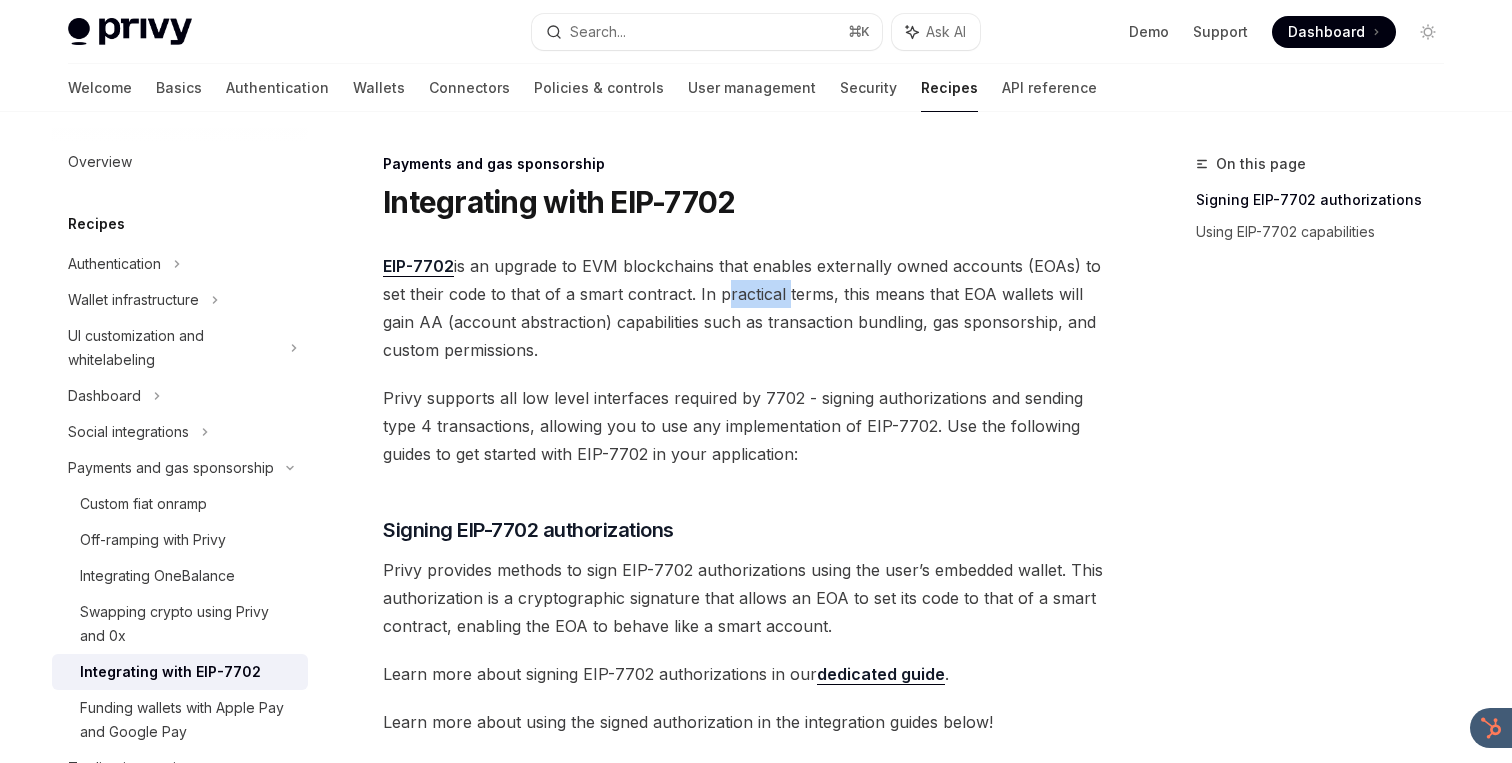 click on "EIP-7702  is an upgrade to EVM blockchains that enables externally owned accounts (EOAs) to set their code to that of a smart contract. In practical terms, this means that EOA wallets will gain AA (account abstraction) capabilities such as transaction bundling, gas sponsorship, and custom permissions." at bounding box center (743, 308) 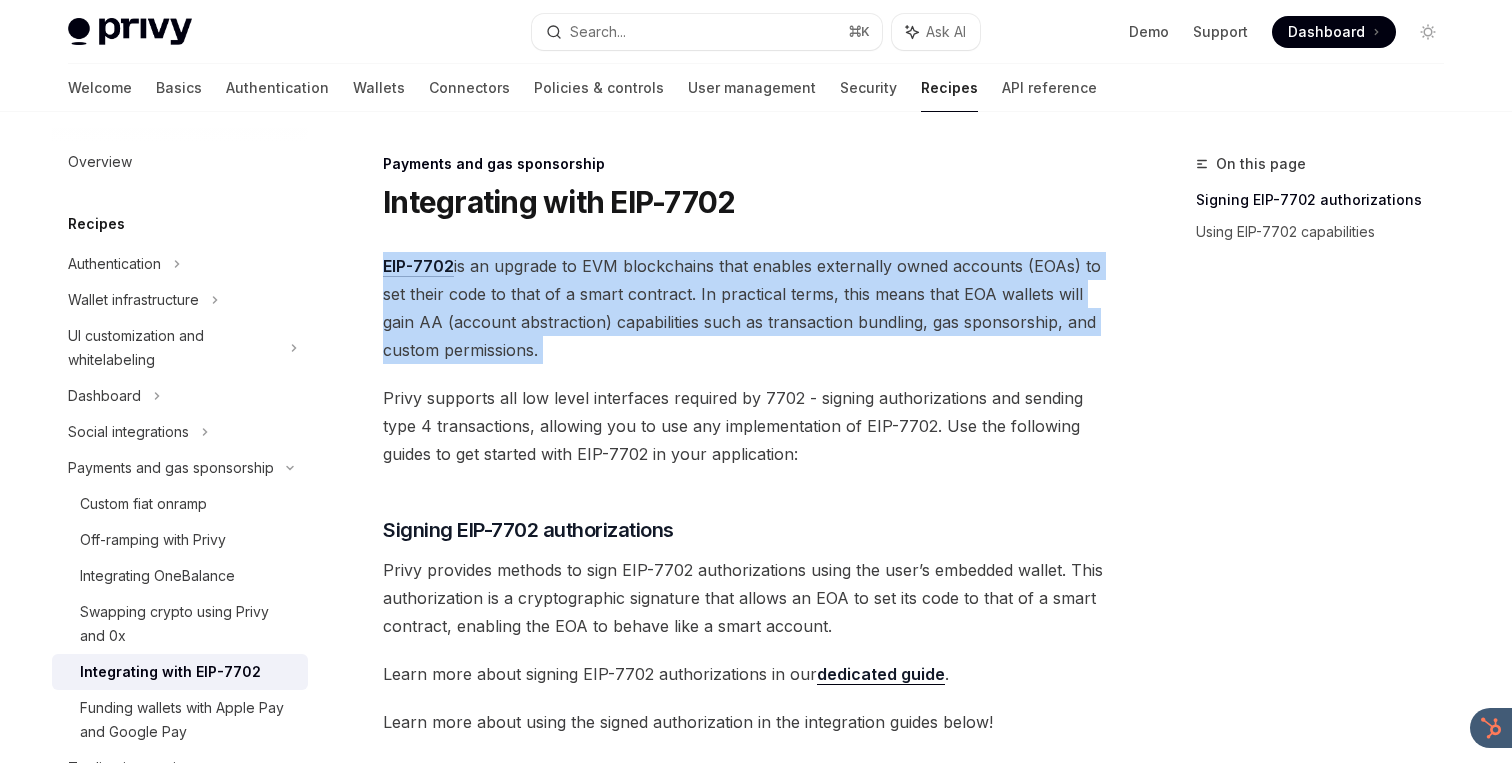 click on "EIP-7702  is an upgrade to EVM blockchains that enables externally owned accounts (EOAs) to set their code to that of a smart contract. In practical terms, this means that EOA wallets will gain AA (account abstraction) capabilities such as transaction bundling, gas sponsorship, and custom permissions." at bounding box center (743, 308) 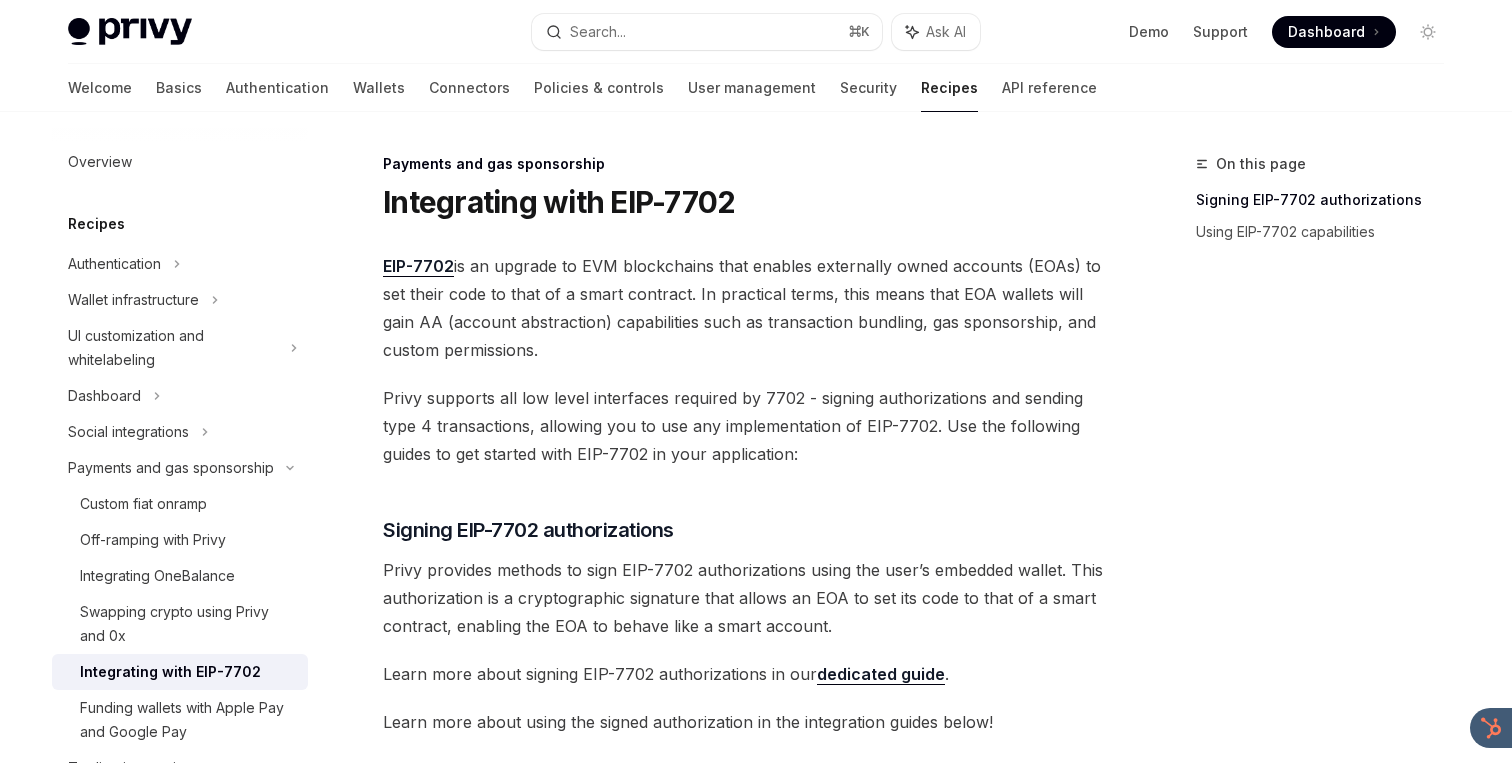 click on "EIP-7702  is an upgrade to EVM blockchains that enables externally owned accounts (EOAs) to set their code to that of a smart contract. In practical terms, this means that EOA wallets will gain AA (account abstraction) capabilities such as transaction bundling, gas sponsorship, and custom permissions." at bounding box center (743, 308) 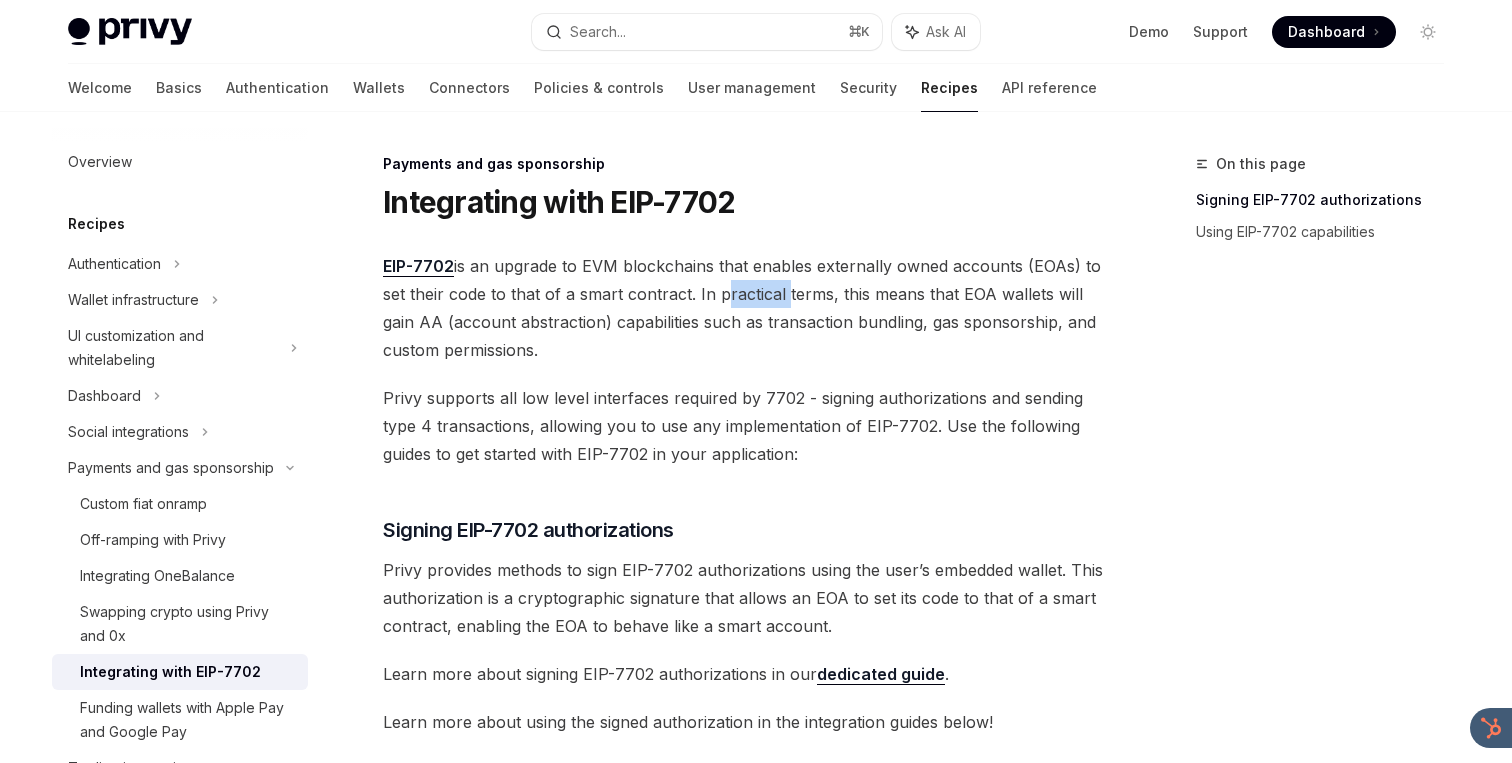 click on "EIP-7702  is an upgrade to EVM blockchains that enables externally owned accounts (EOAs) to set their code to that of a smart contract. In practical terms, this means that EOA wallets will gain AA (account abstraction) capabilities such as transaction bundling, gas sponsorship, and custom permissions." at bounding box center (743, 308) 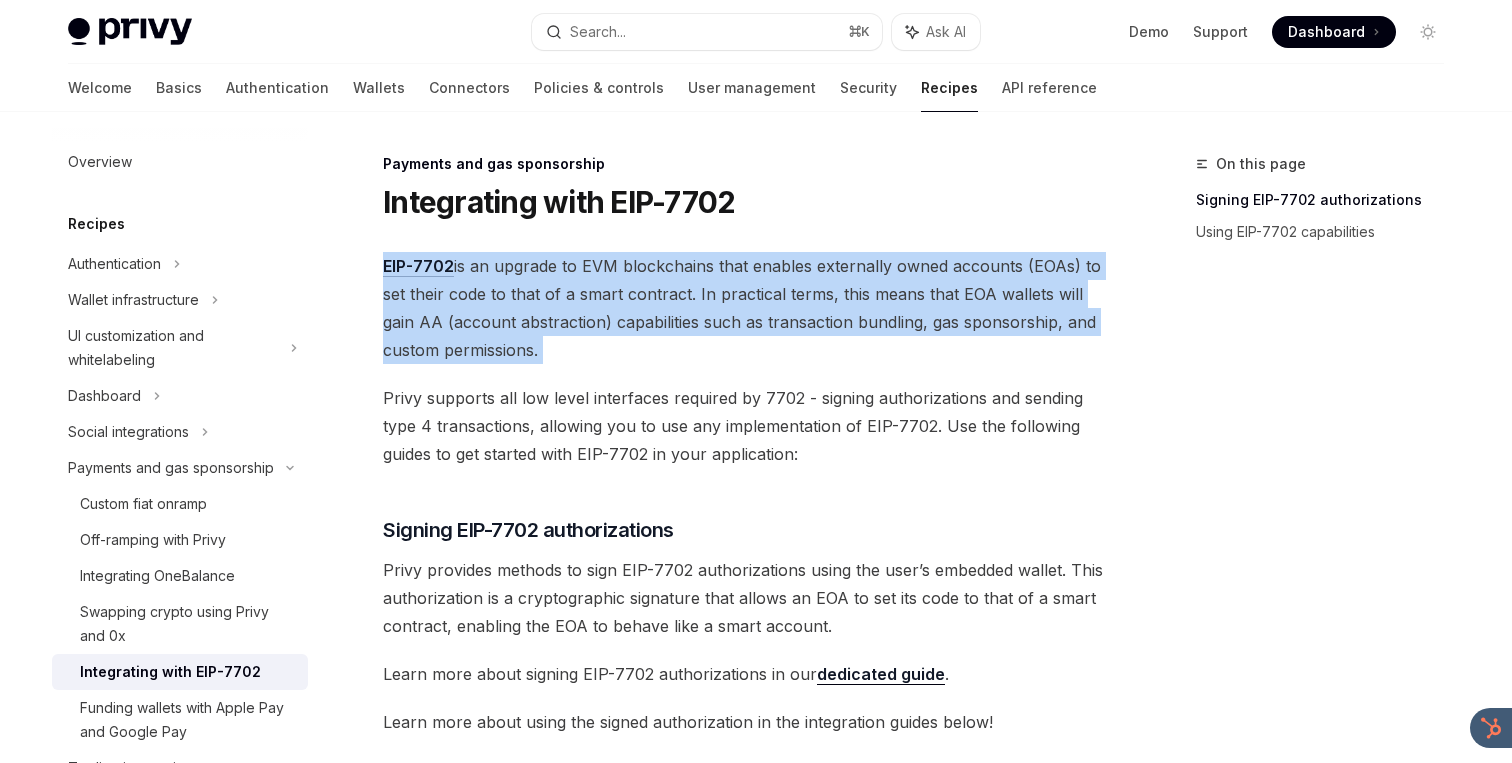 click on "EIP-7702  is an upgrade to EVM blockchains that enables externally owned accounts (EOAs) to set their code to that of a smart contract. In practical terms, this means that EOA wallets will gain AA (account abstraction) capabilities such as transaction bundling, gas sponsorship, and custom permissions." at bounding box center [743, 308] 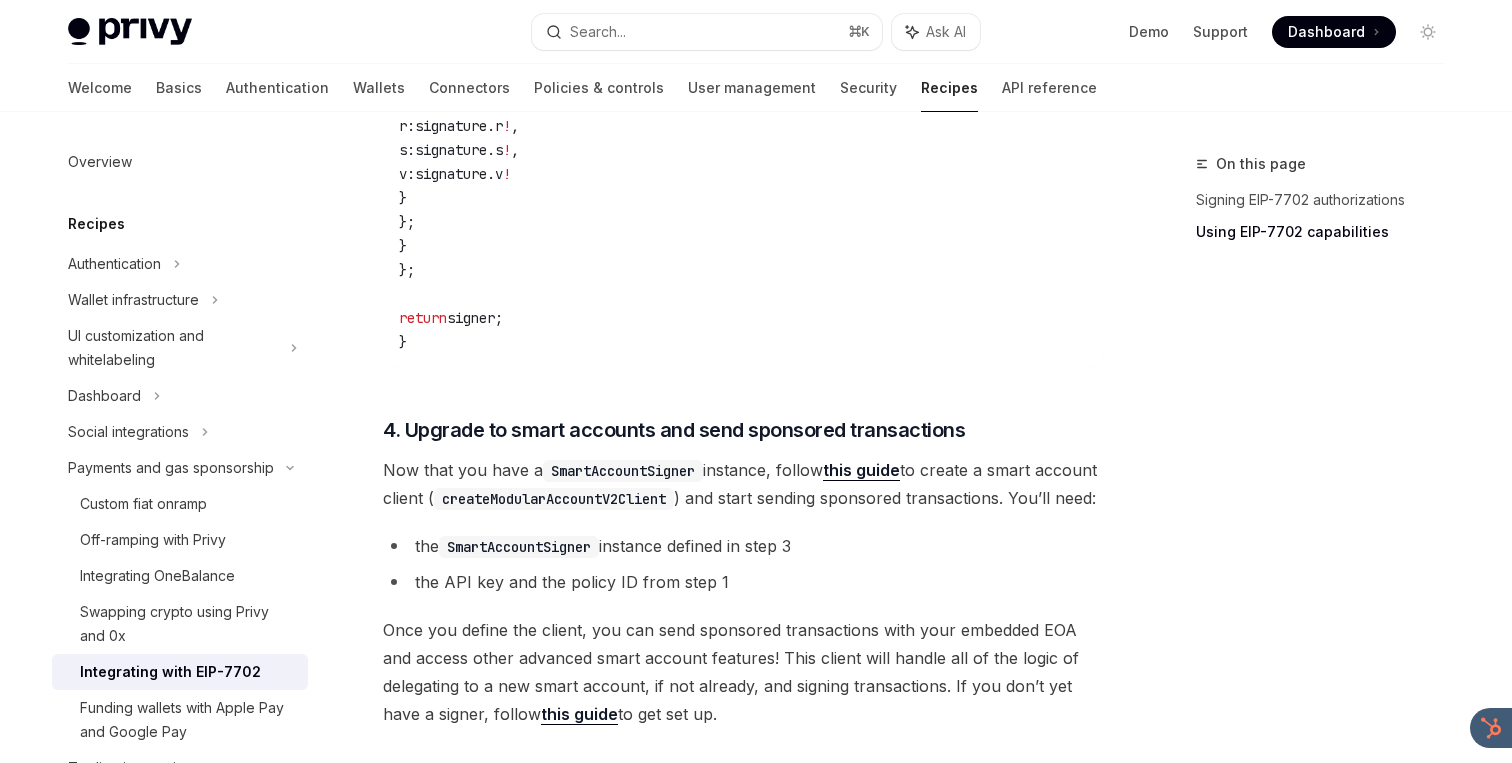 scroll, scrollTop: 3950, scrollLeft: 0, axis: vertical 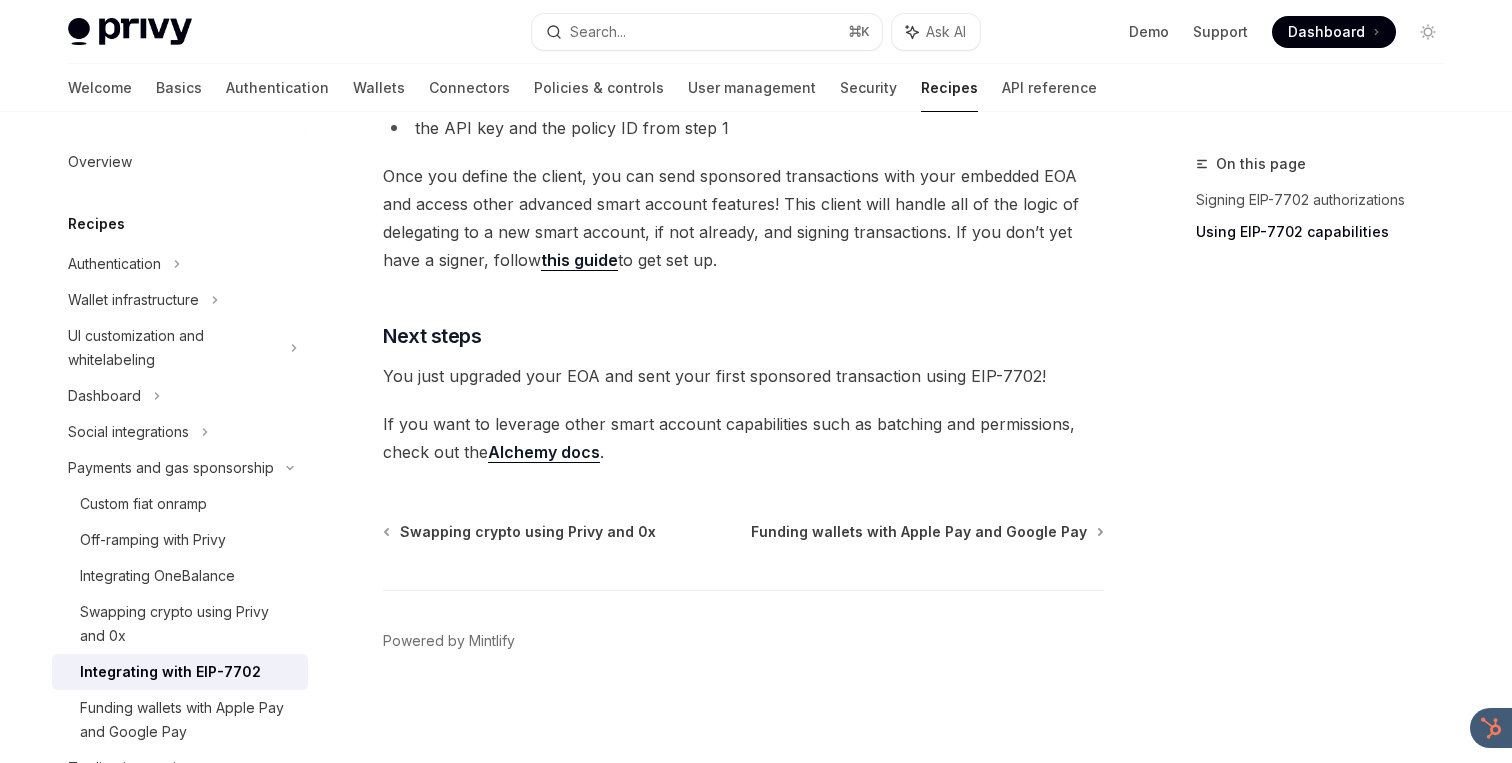 click on "If you want to leverage other smart account capabilities such as batching and permissions, check out the  Alchemy docs ." at bounding box center [743, 438] 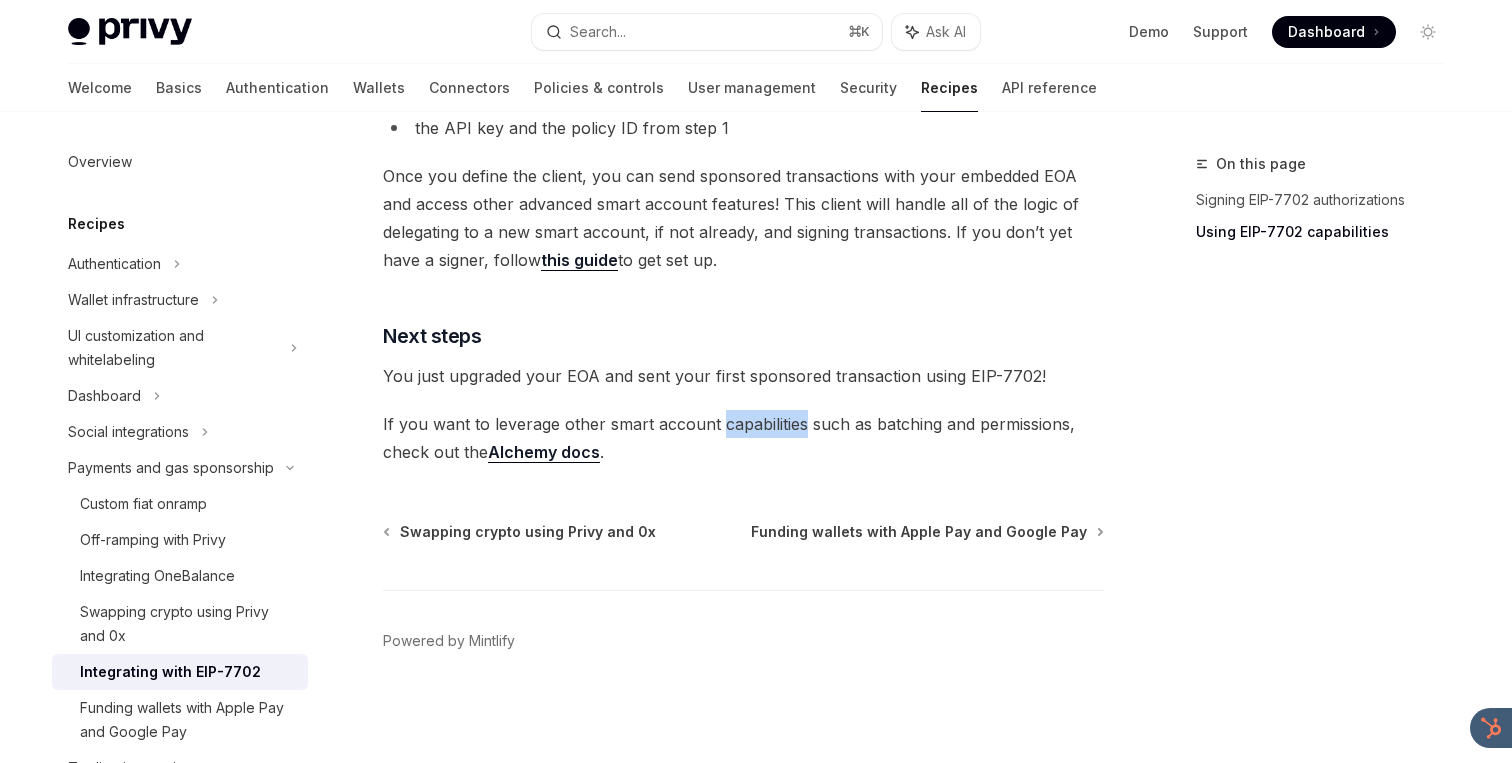 click on "If you want to leverage other smart account capabilities such as batching and permissions, check out the  Alchemy docs ." at bounding box center [743, 438] 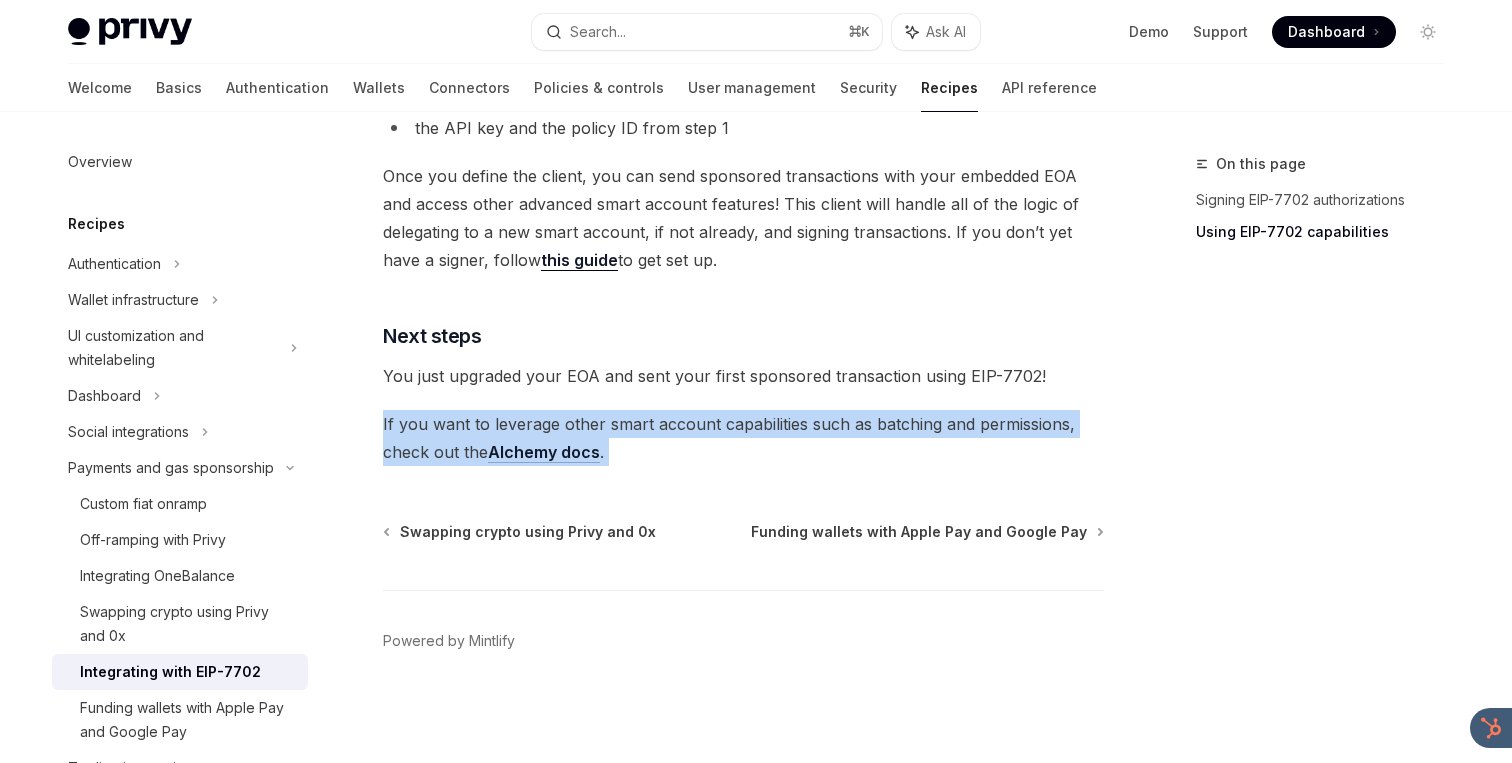 click on "If you want to leverage other smart account capabilities such as batching and permissions, check out the  Alchemy docs ." at bounding box center [743, 438] 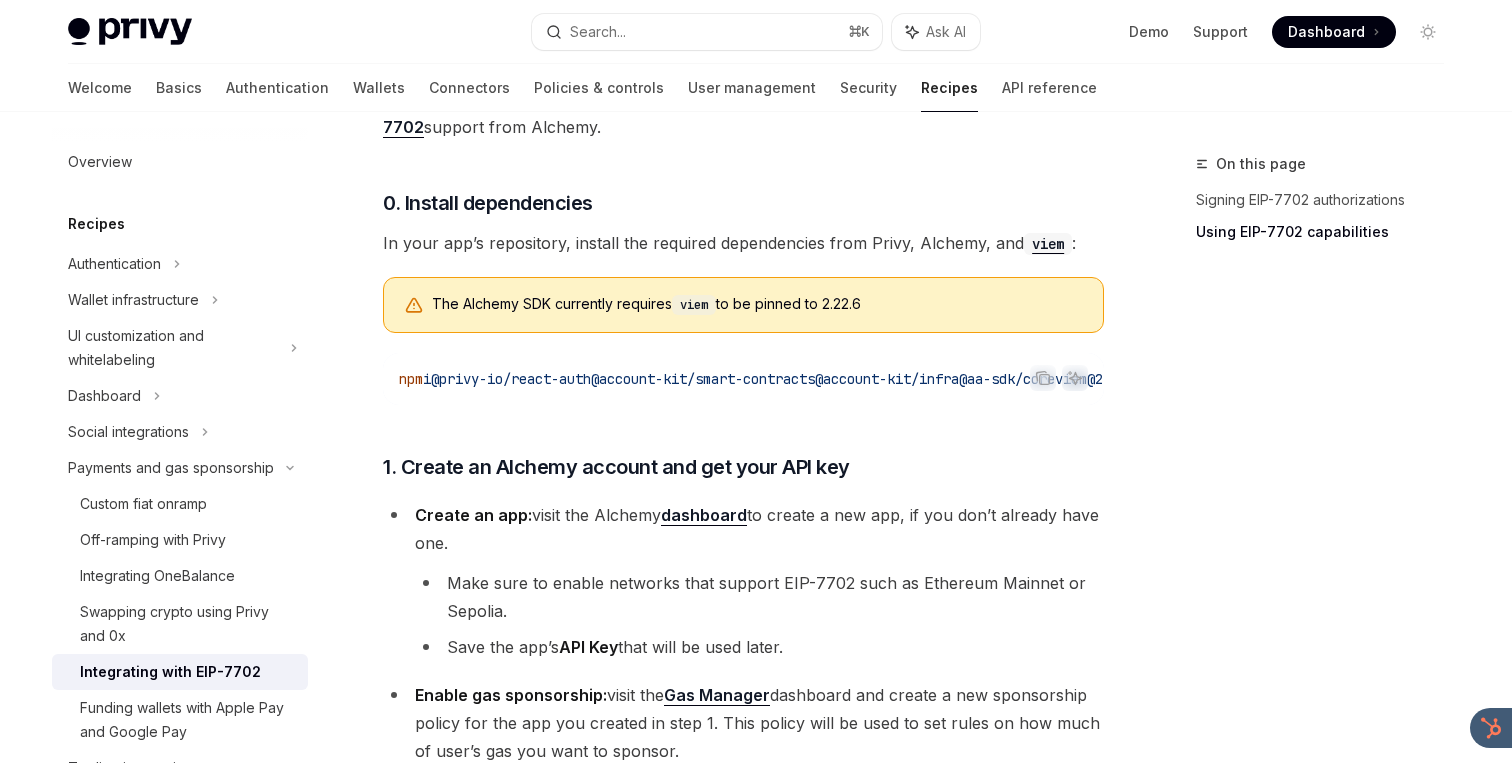 scroll, scrollTop: 0, scrollLeft: 0, axis: both 